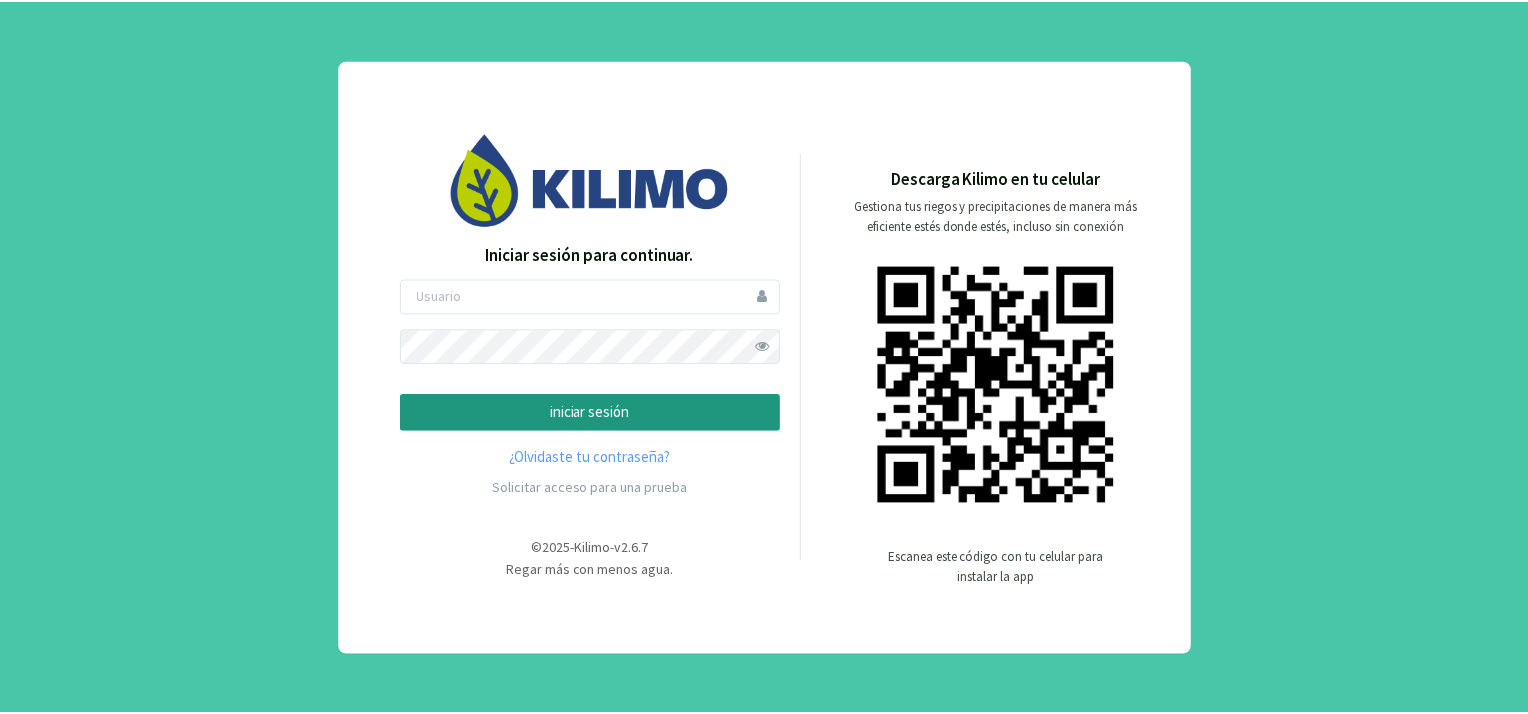scroll, scrollTop: 0, scrollLeft: 0, axis: both 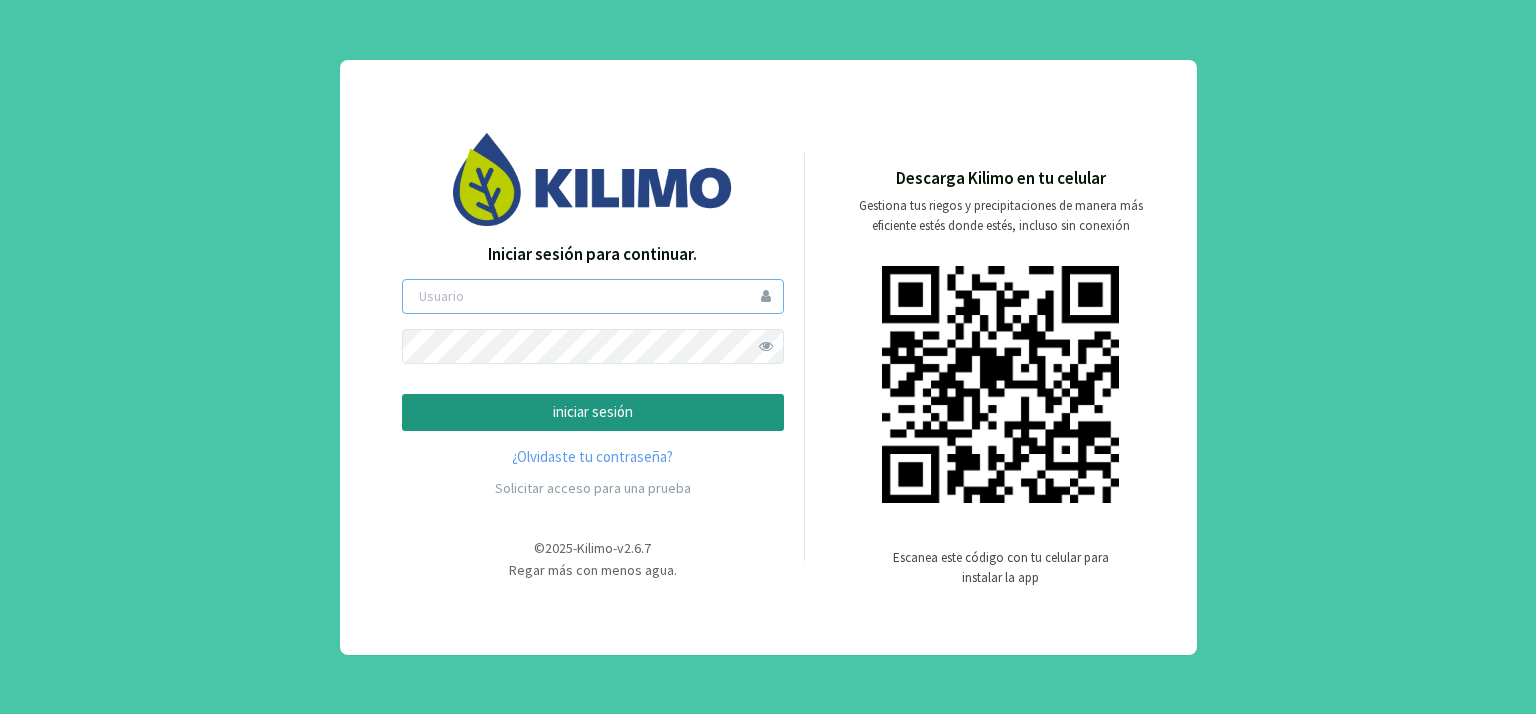 type on "[FIRST]" 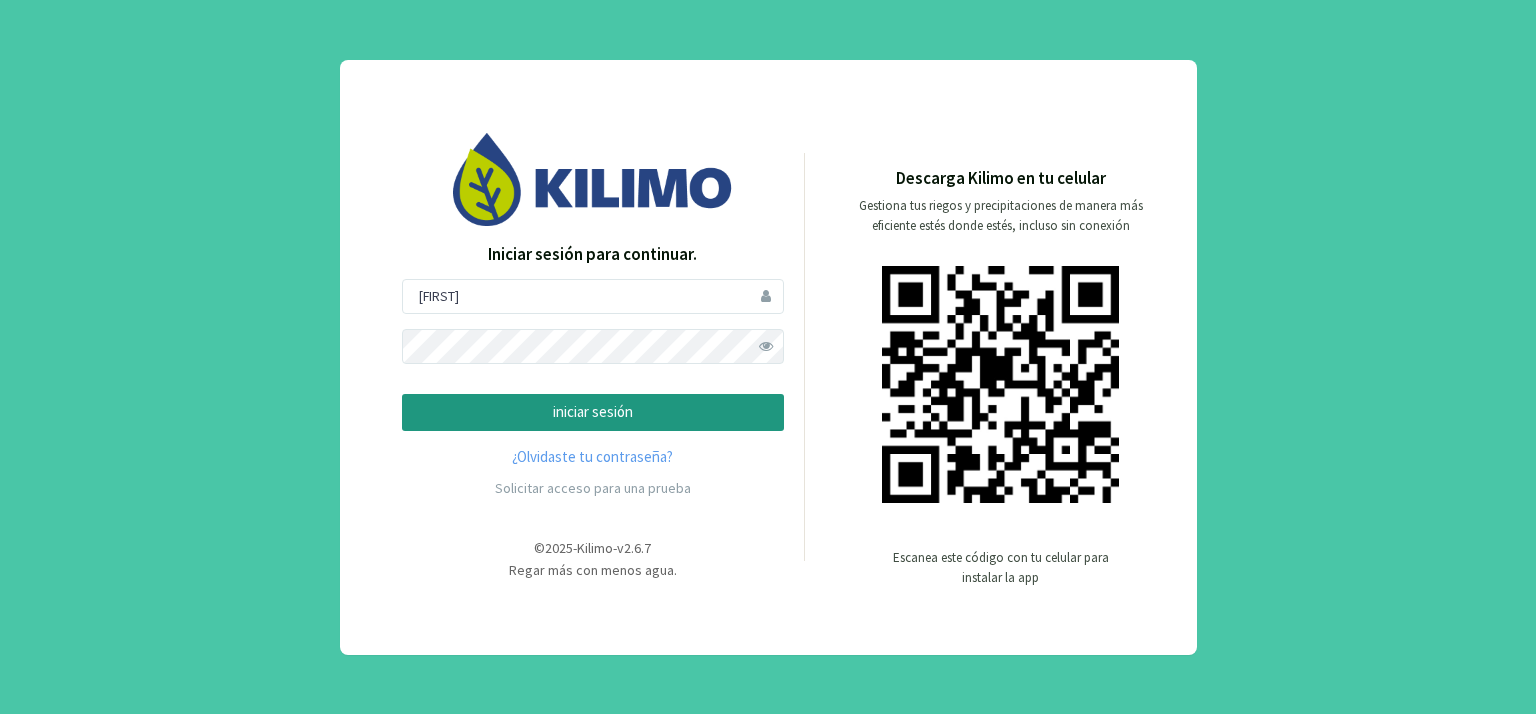 click on "iniciar sesión" 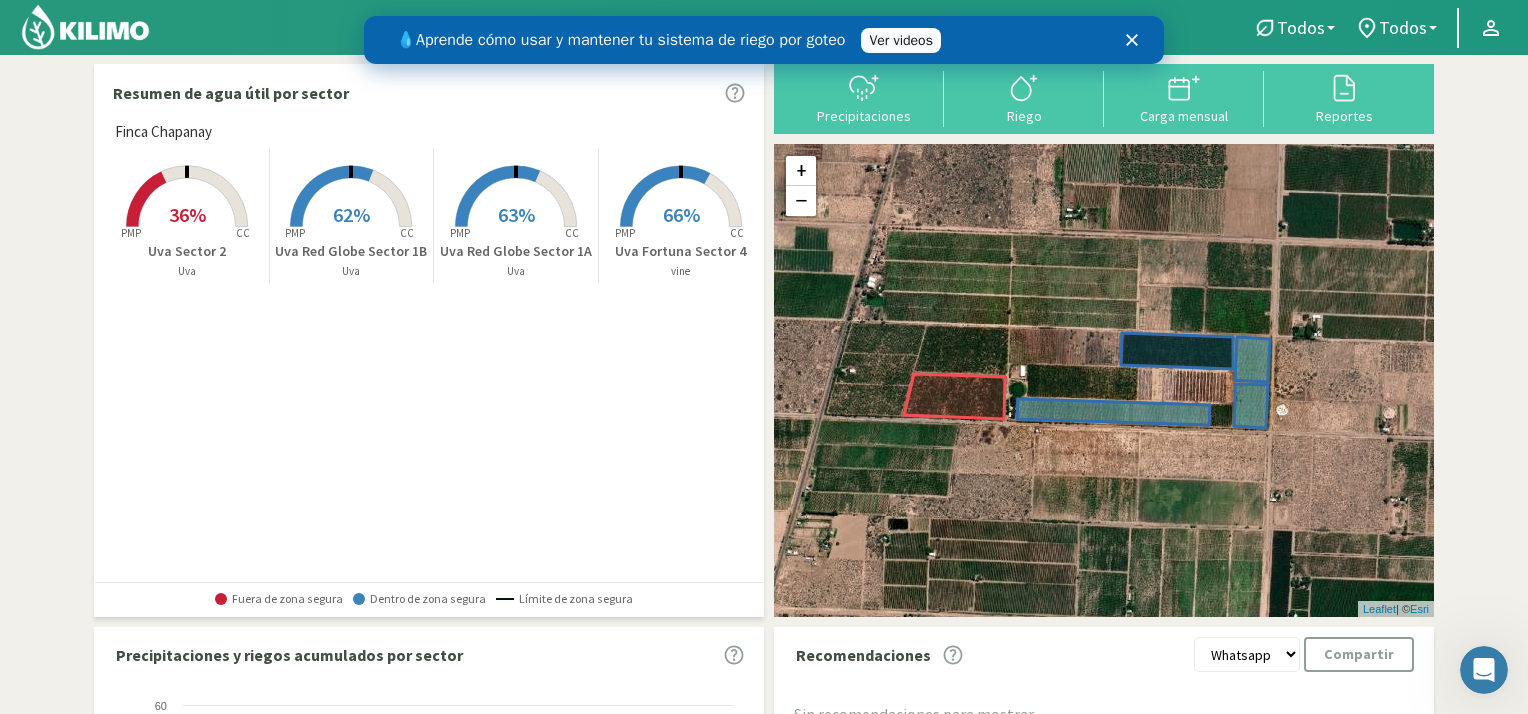 scroll, scrollTop: 0, scrollLeft: 0, axis: both 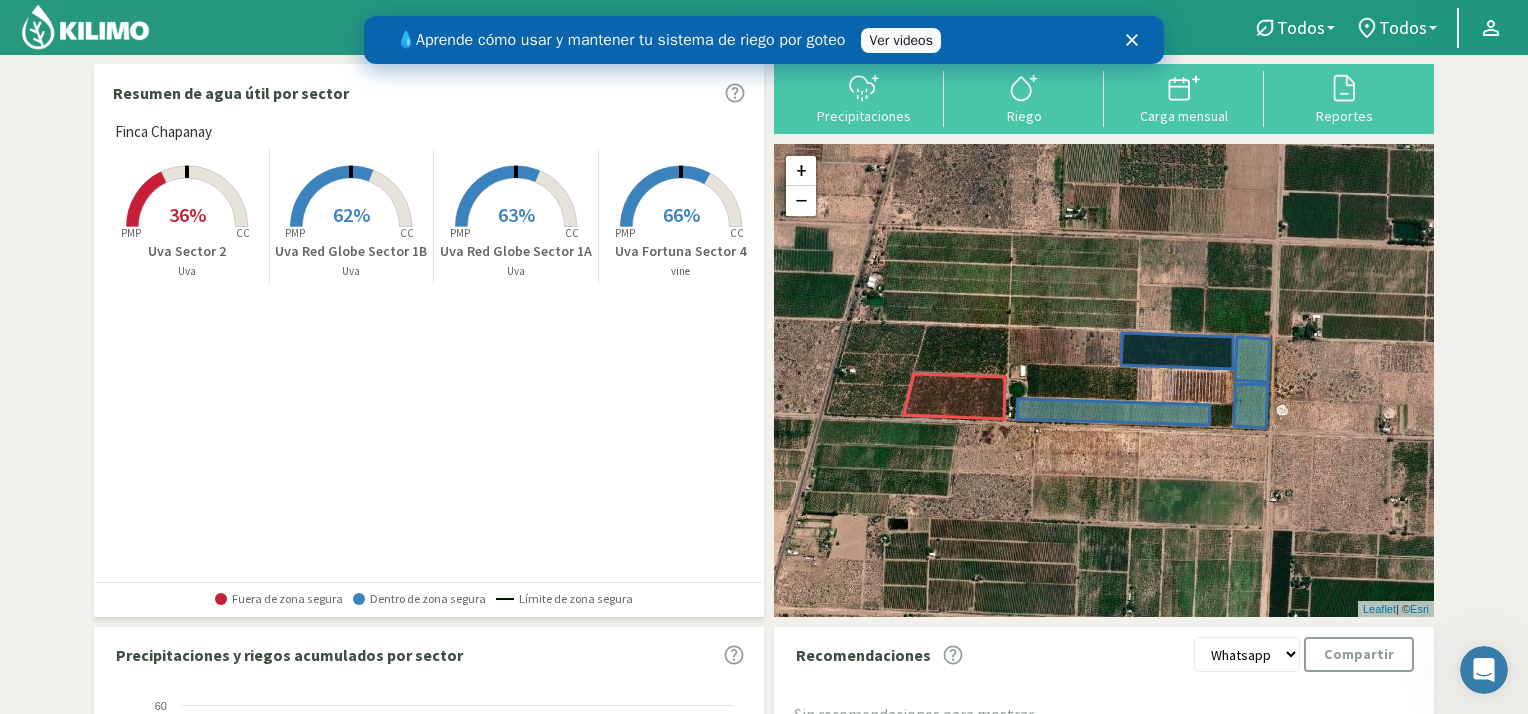 click 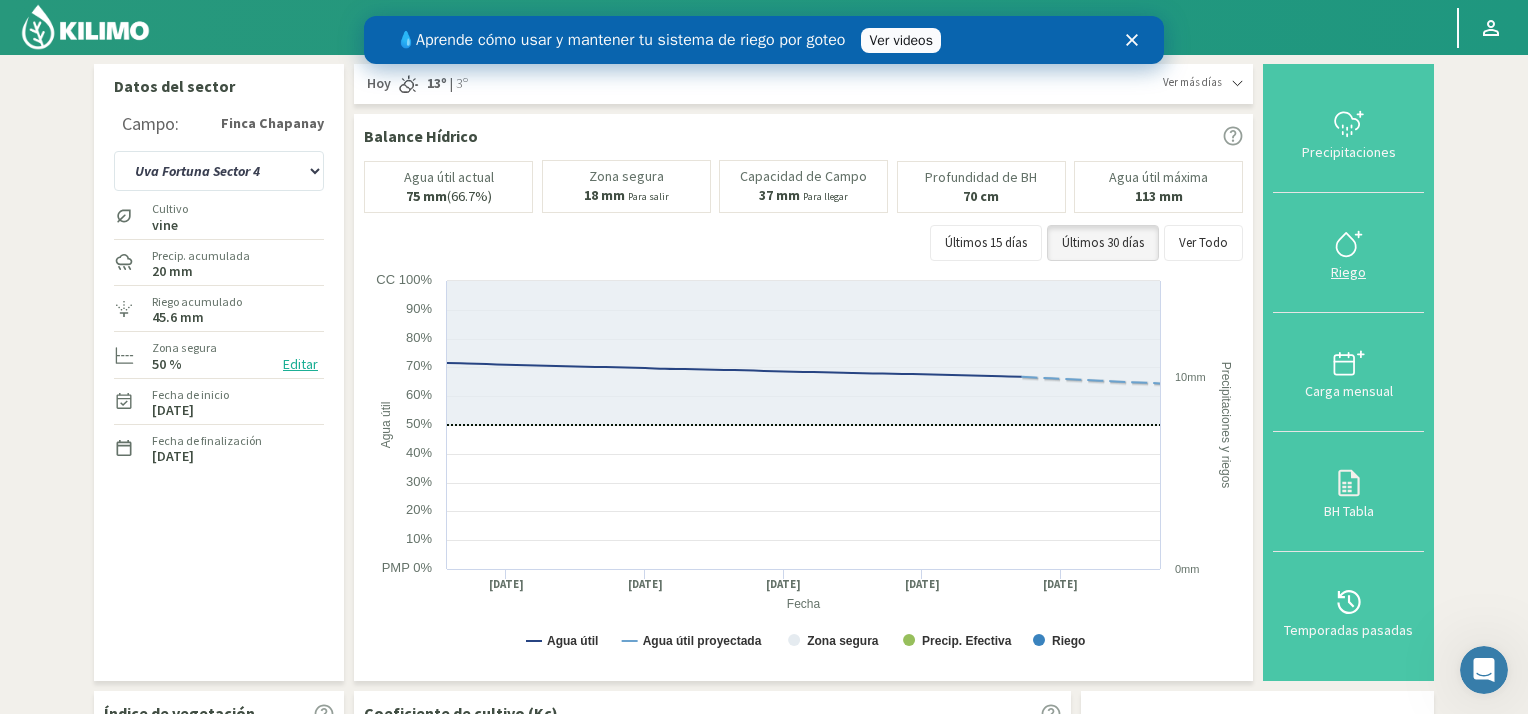 click 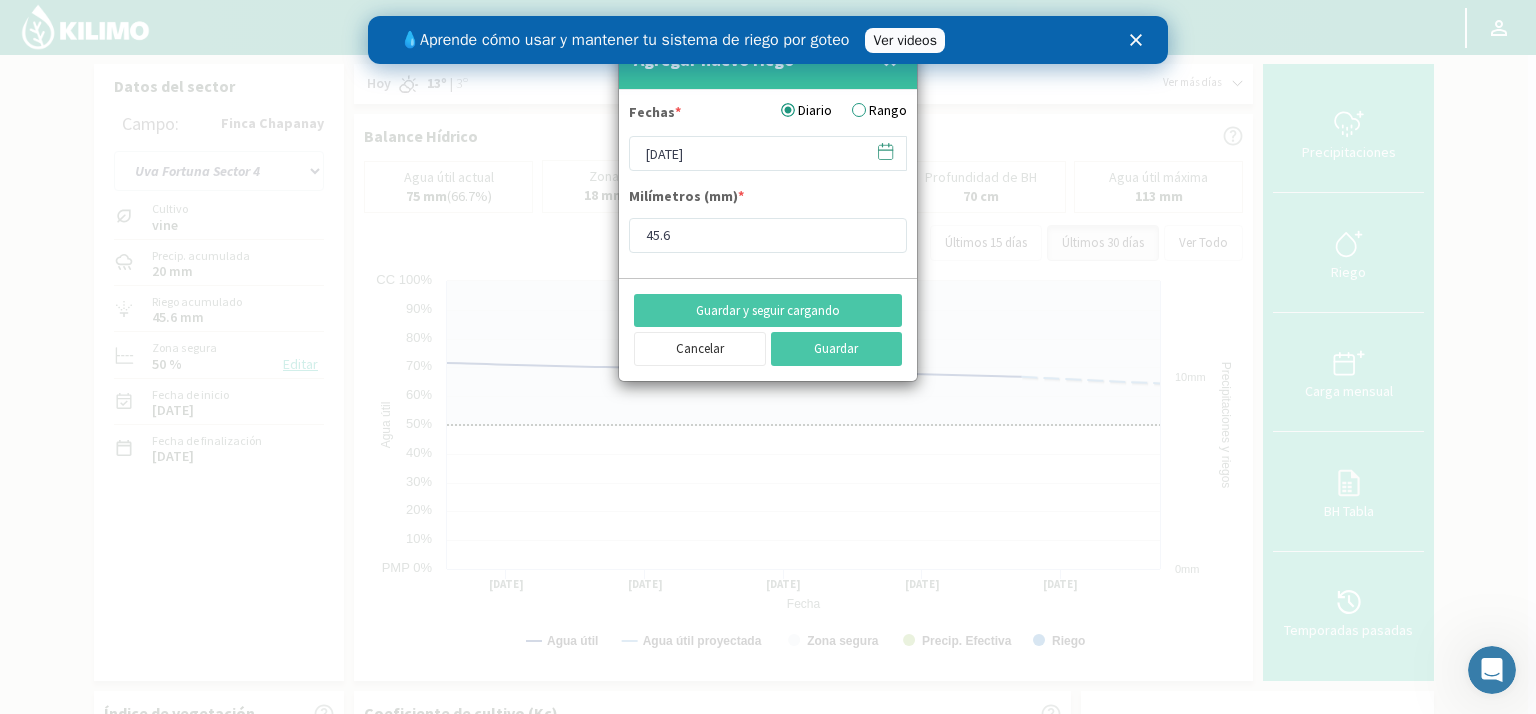 click 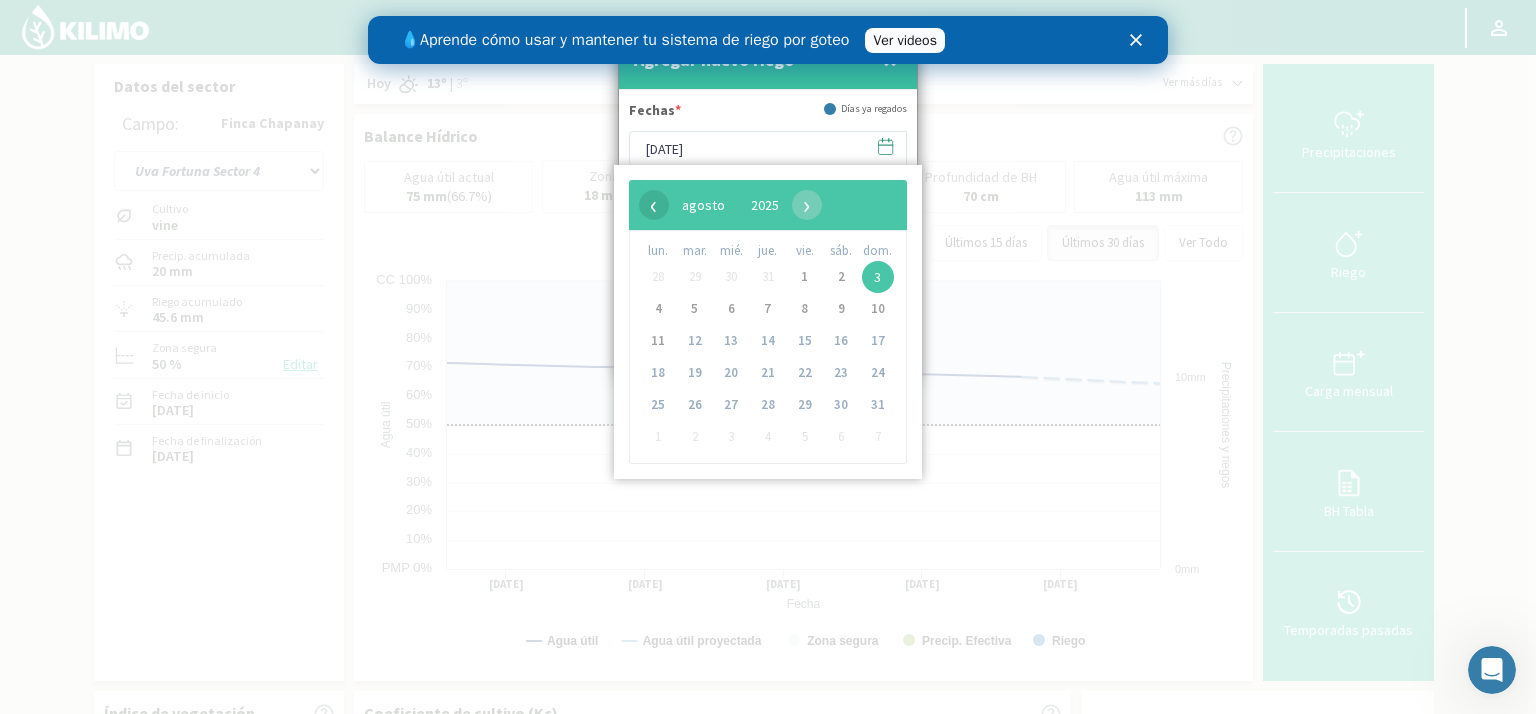 click on "‹" 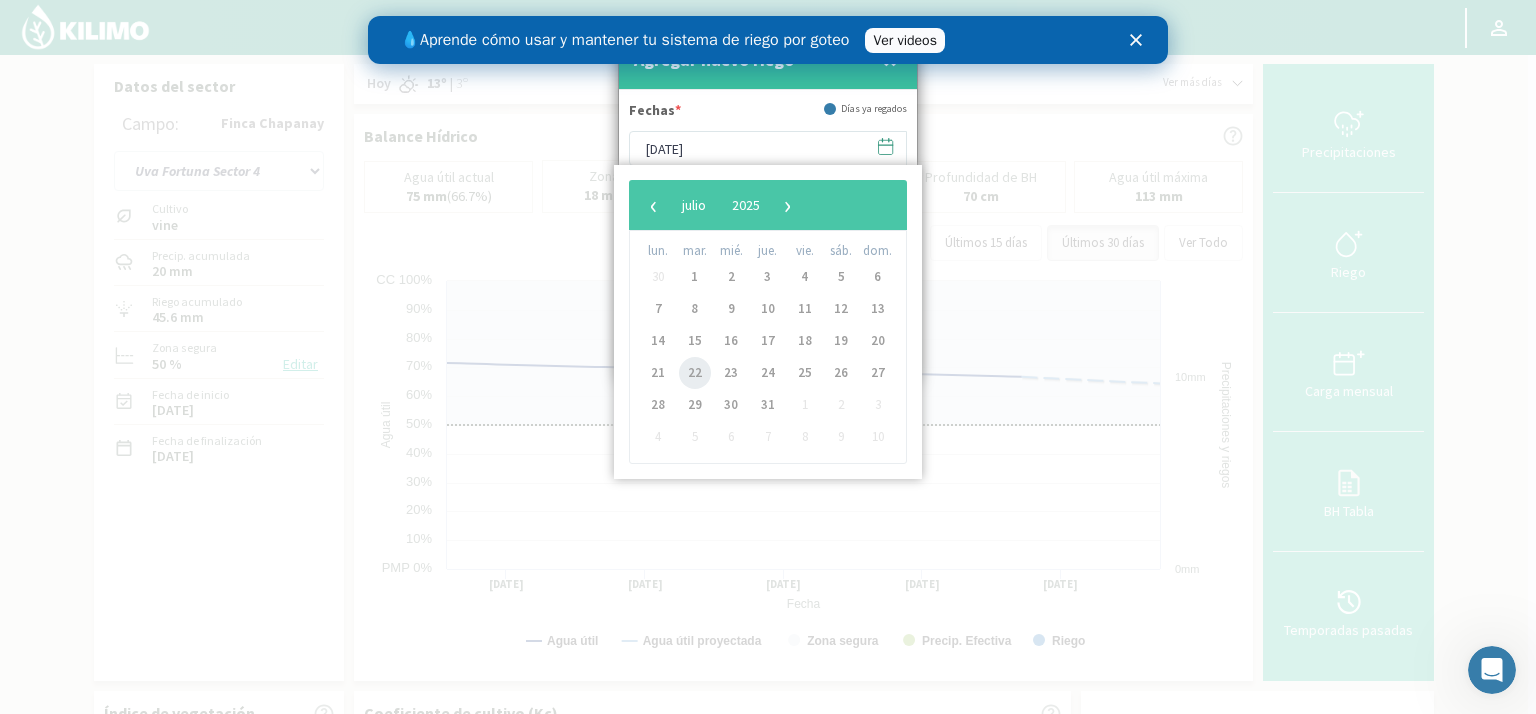 click on "22" 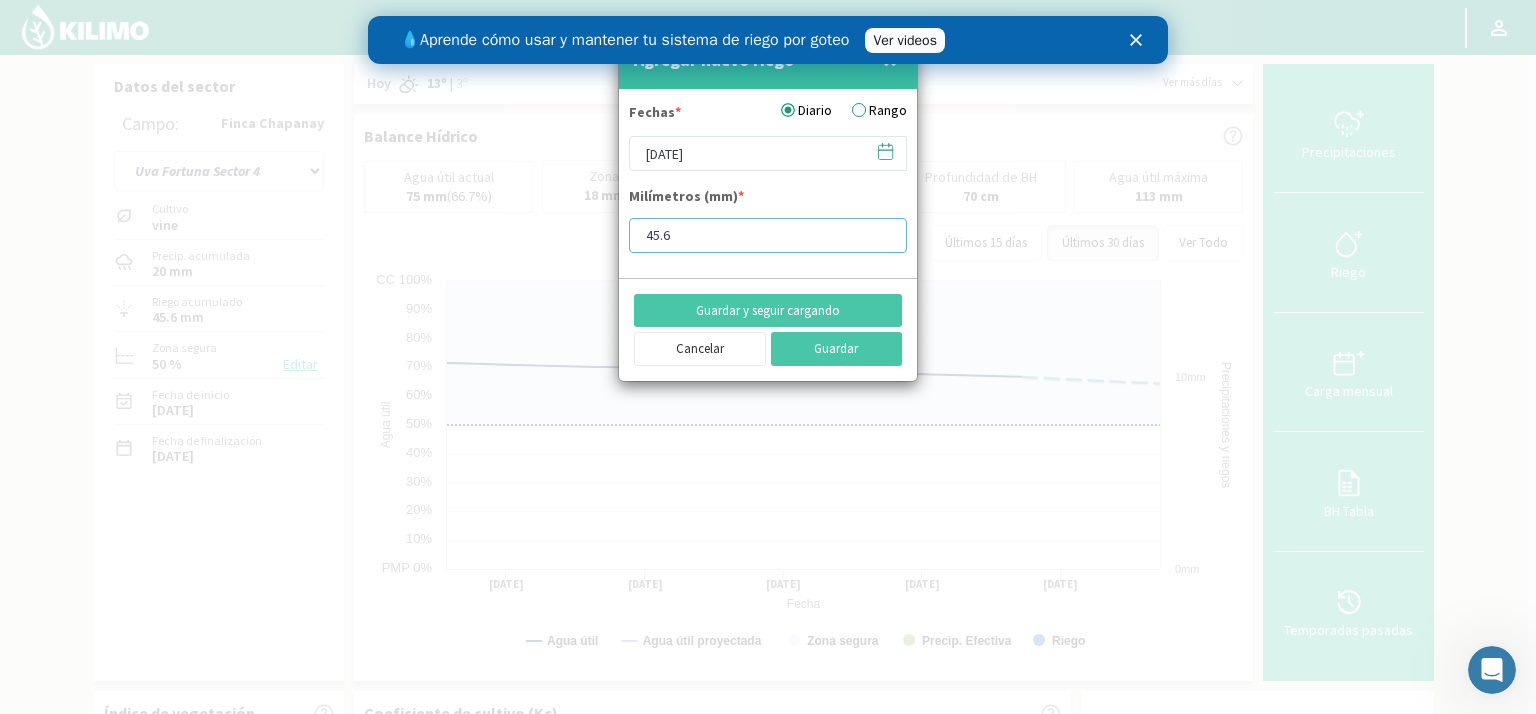 drag, startPoint x: 704, startPoint y: 242, endPoint x: 618, endPoint y: 228, distance: 87.13208 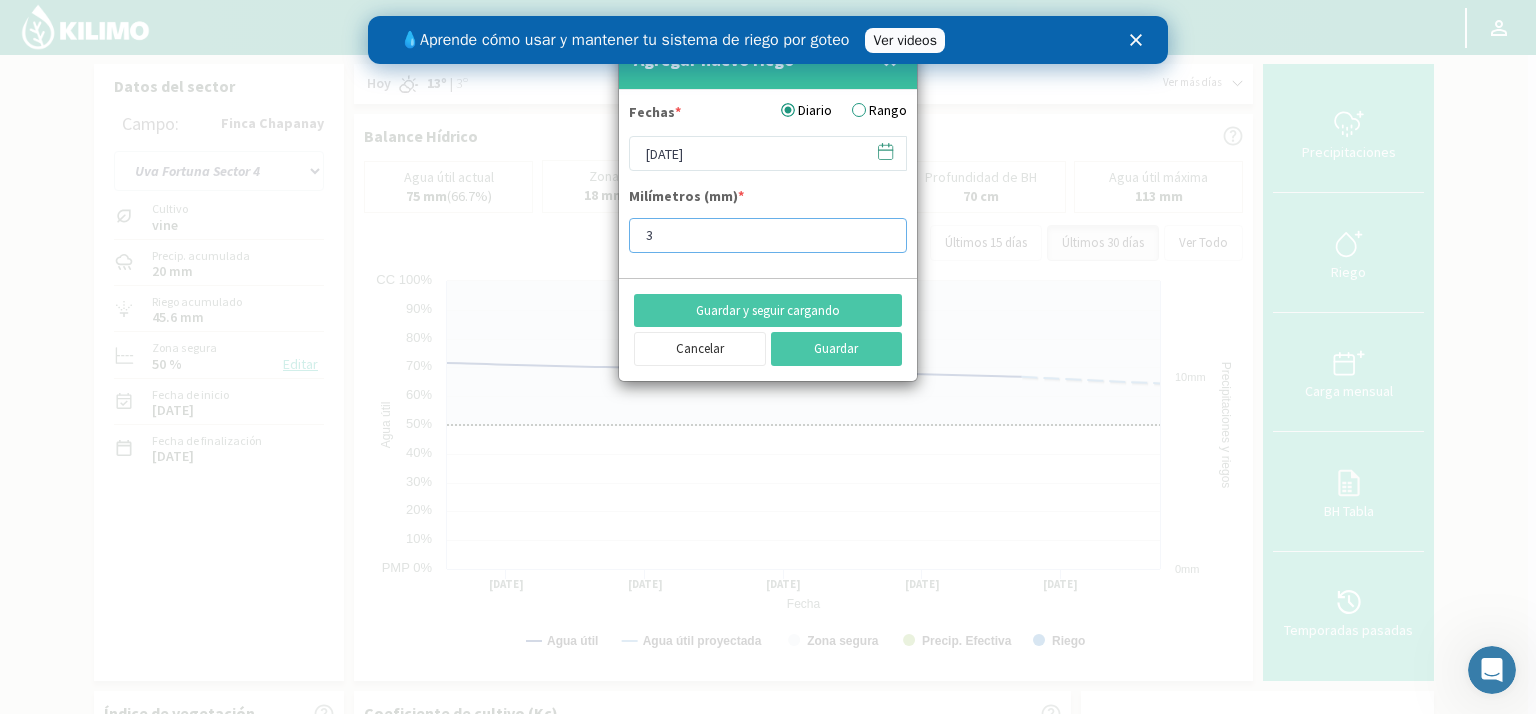 type on "39" 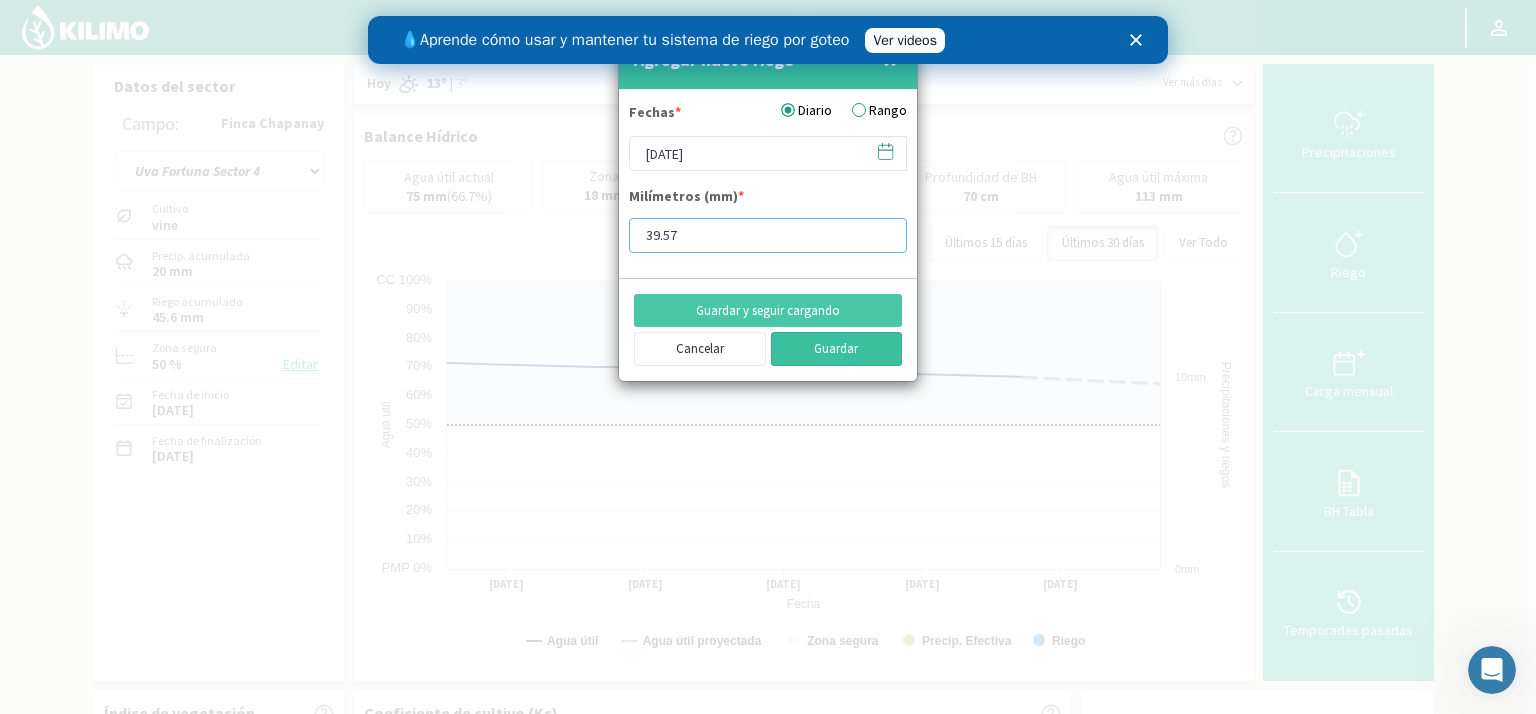 type on "39.57" 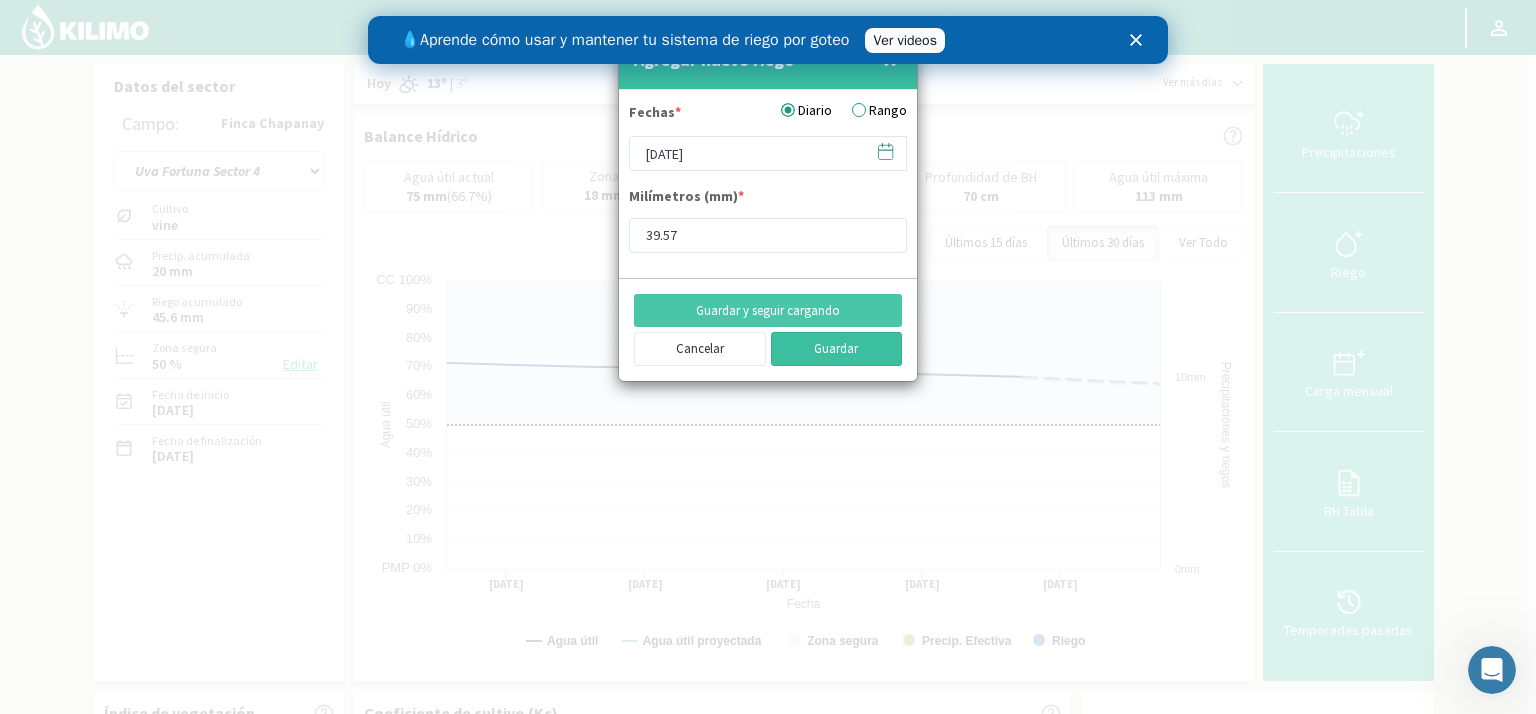 click on "Guardar" at bounding box center (837, 349) 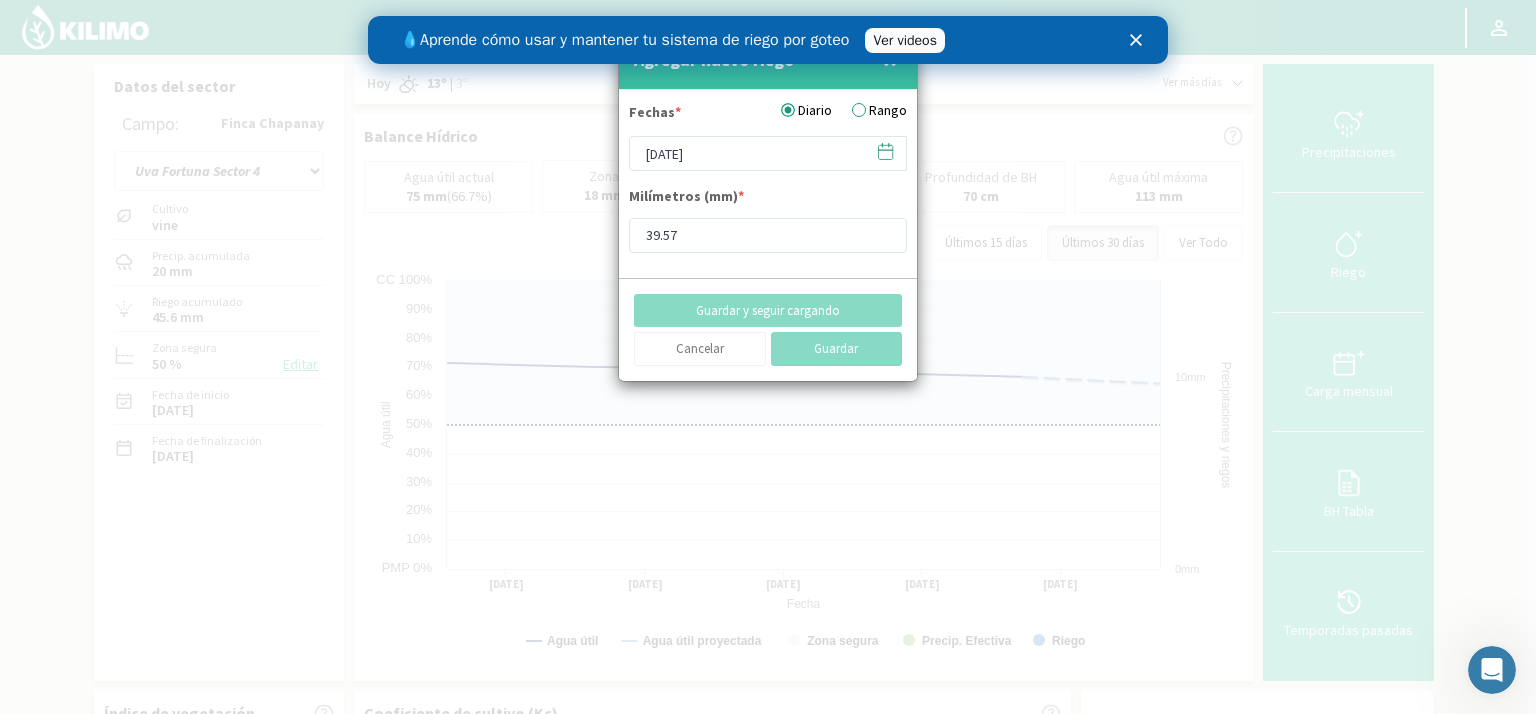 type on "[DATE]" 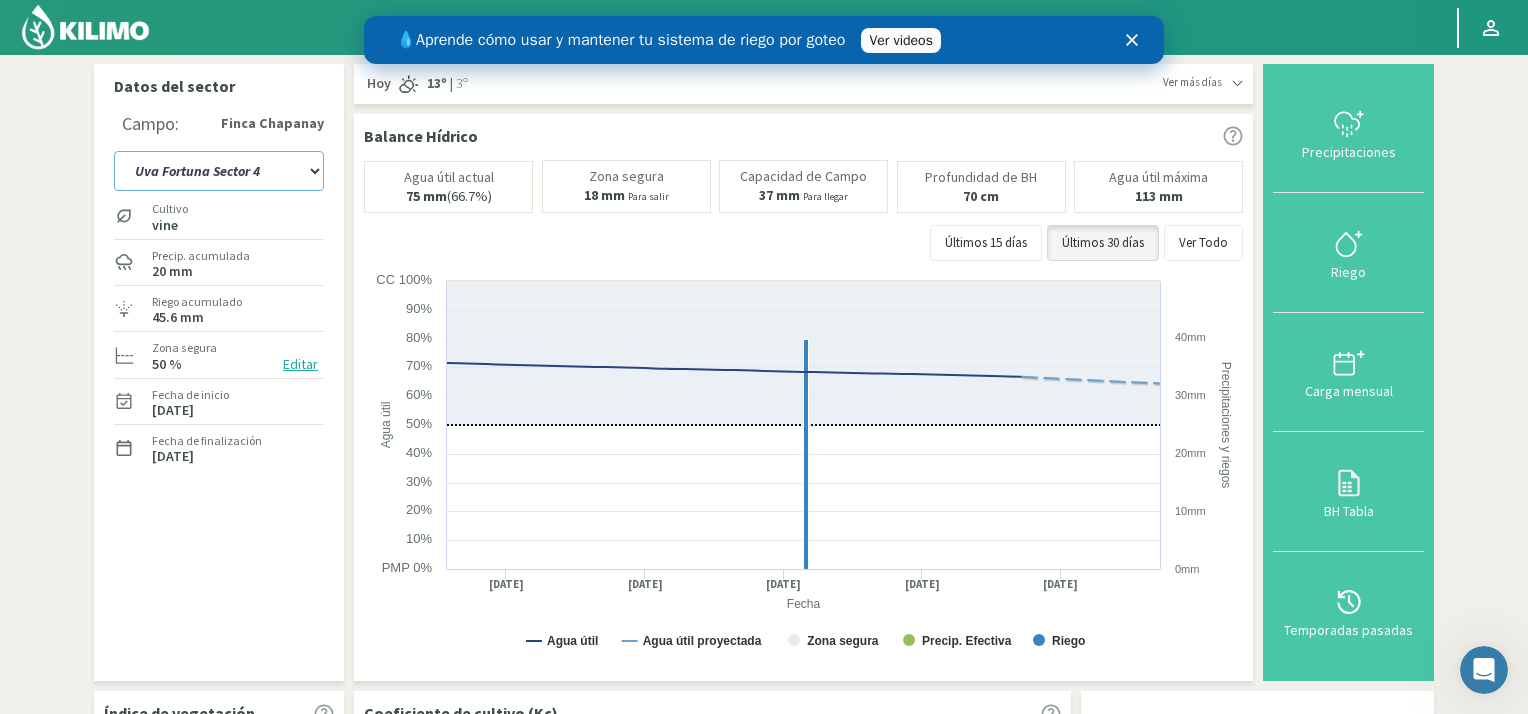 click on "Uva Fortuna Sector 4   Uva Red Globe Sector 1A   Uva Red Globe Sector 1B   Uva Sector 2" 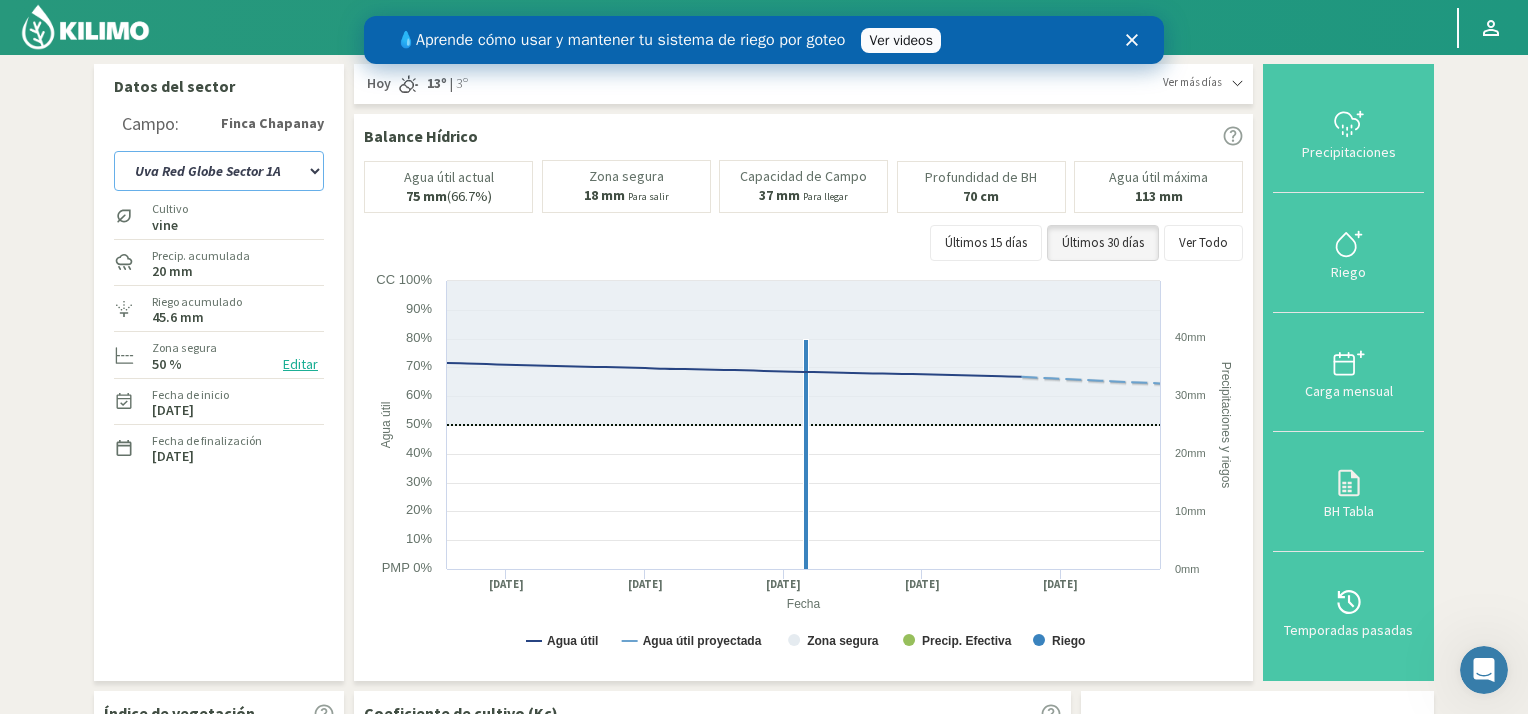 click on "Uva Fortuna Sector 4   Uva Red Globe Sector 1A   Uva Red Globe Sector 1B   Uva Sector 2" 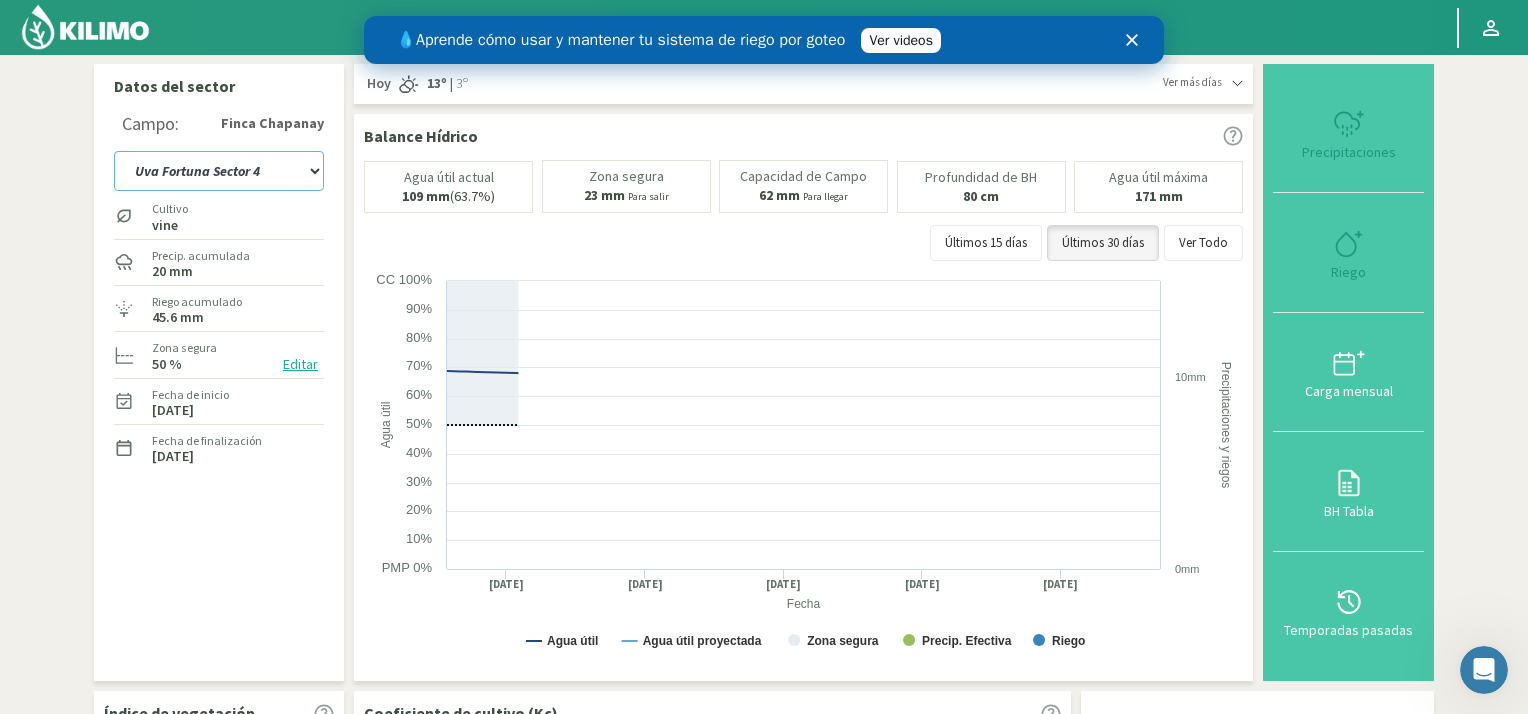 select on "5: Object" 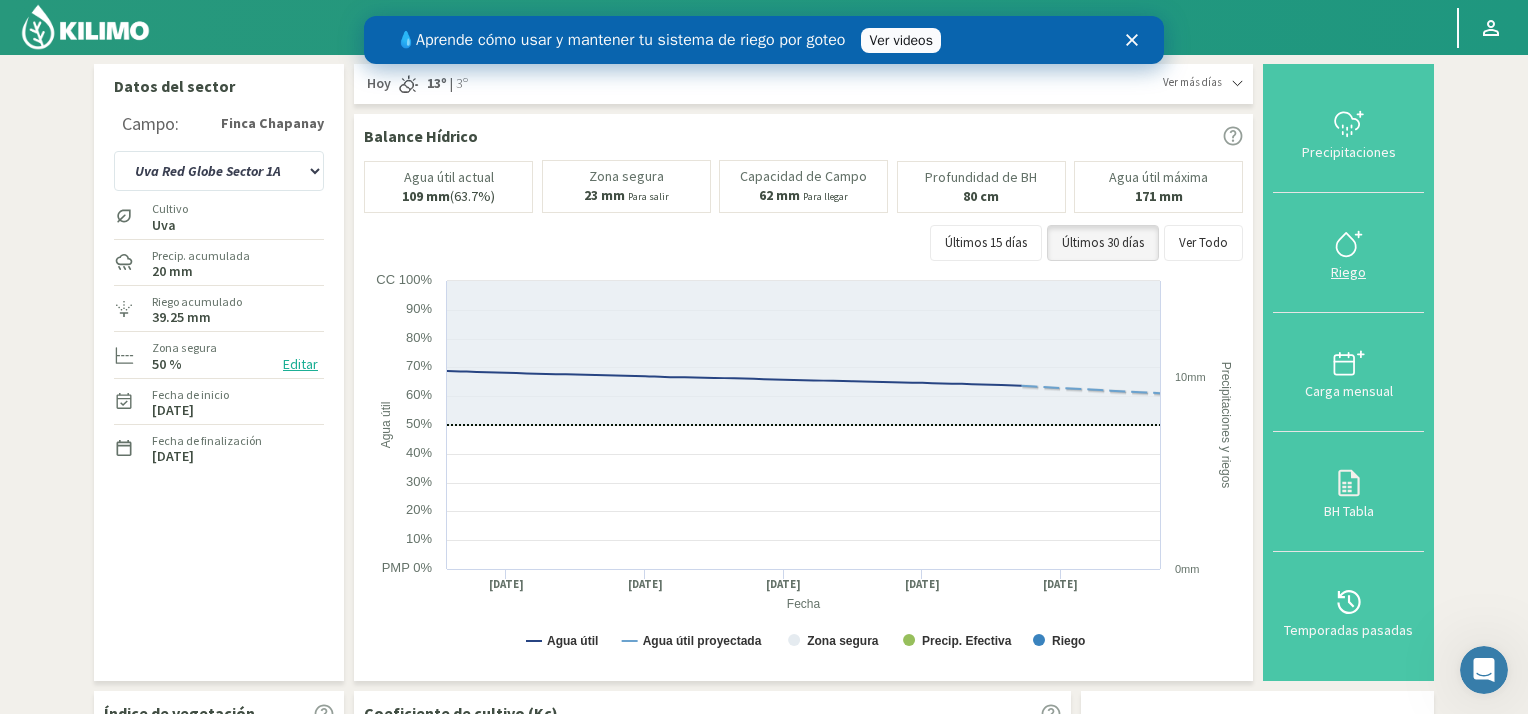 click 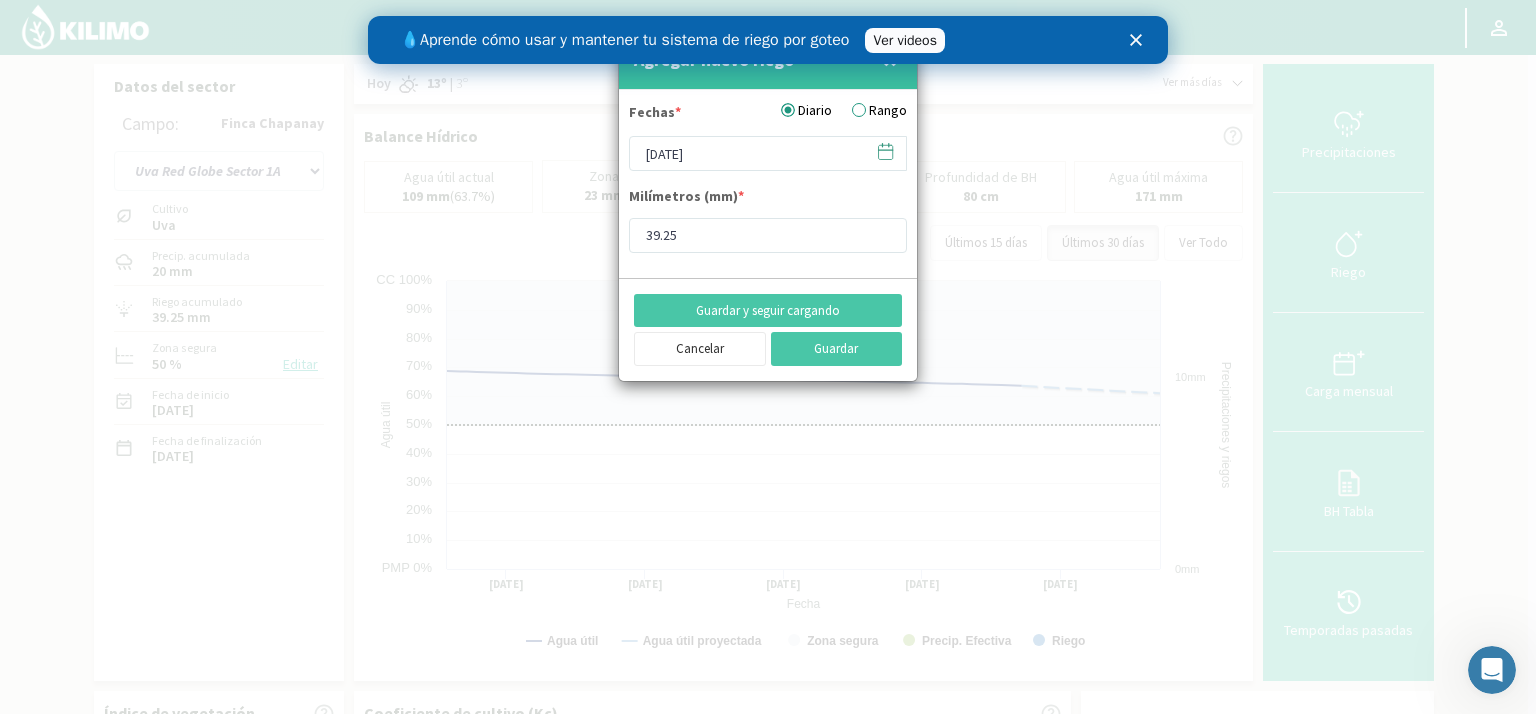 click 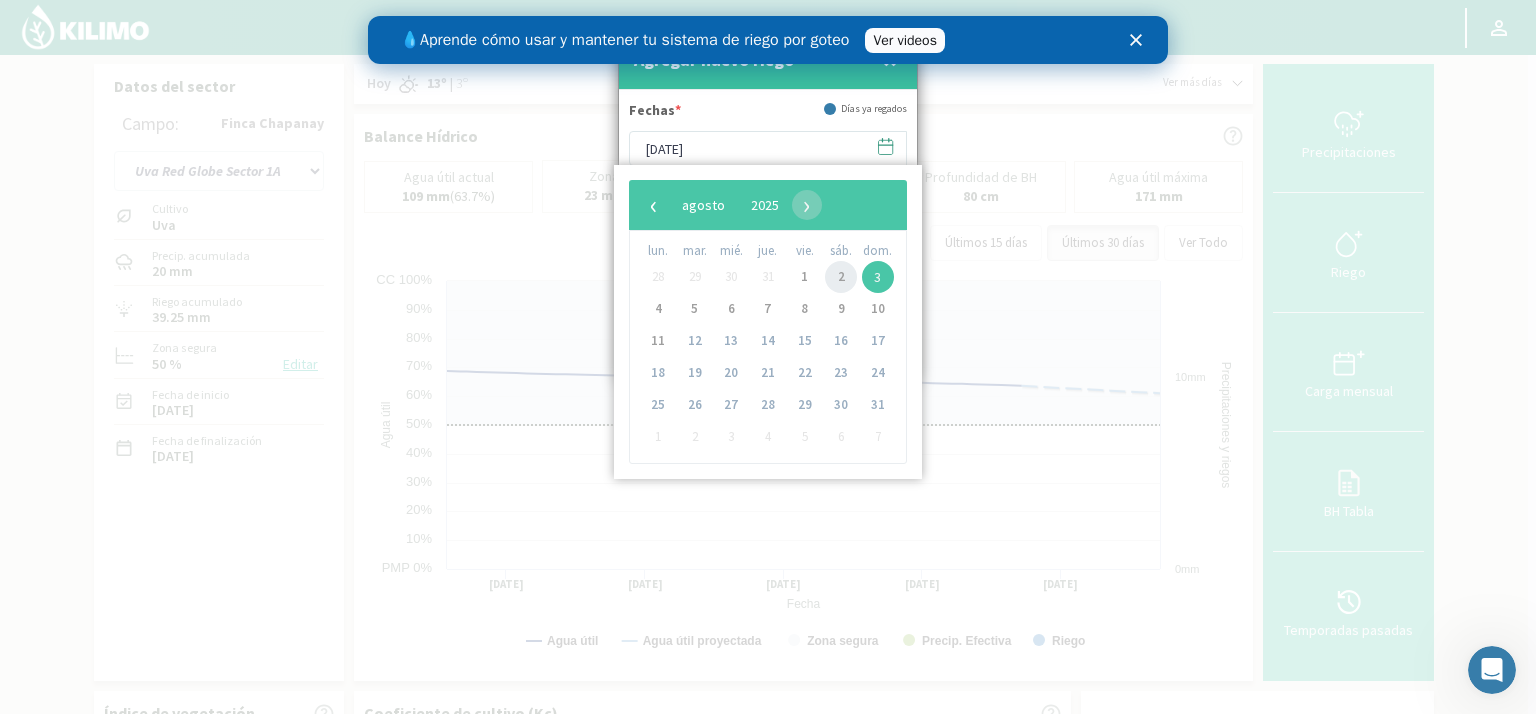 click on "2" 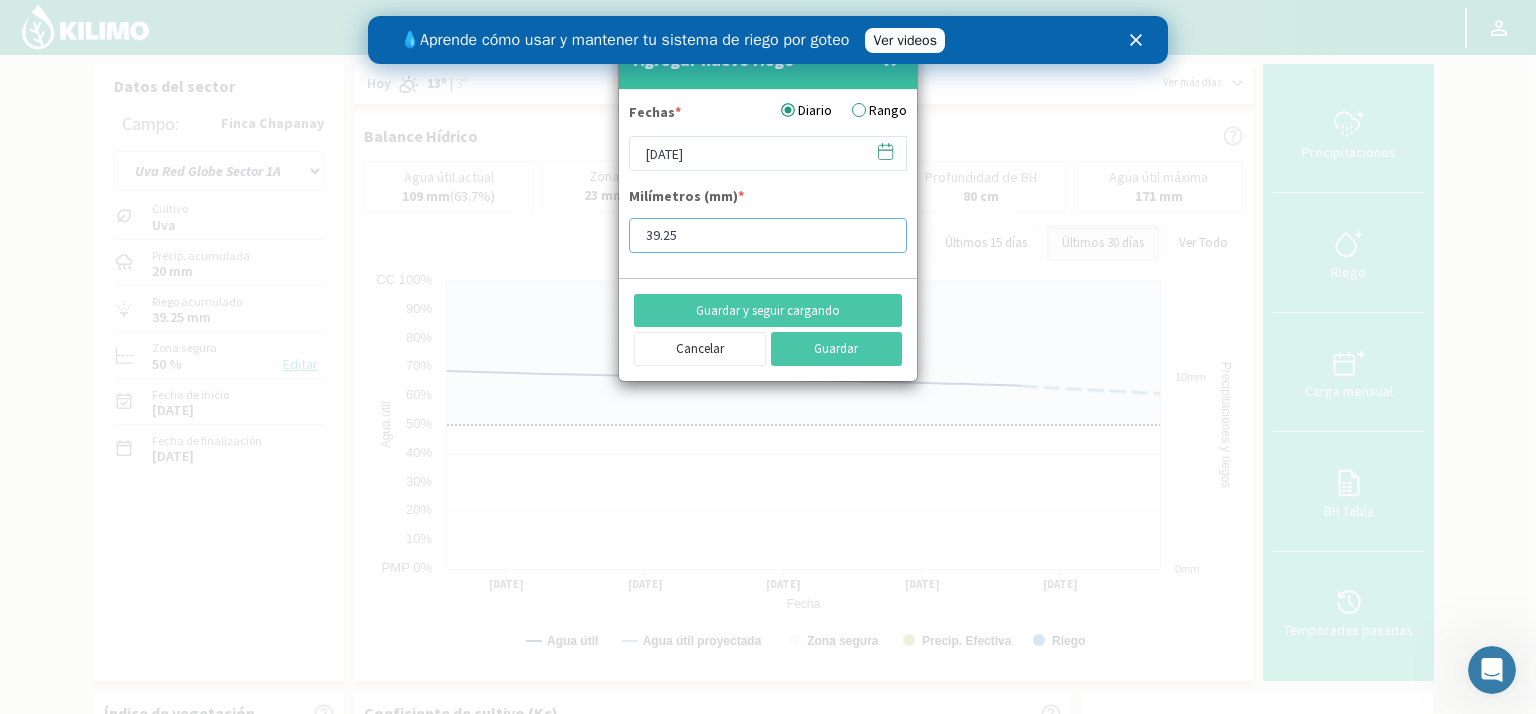 drag, startPoint x: 680, startPoint y: 233, endPoint x: 614, endPoint y: 239, distance: 66.27216 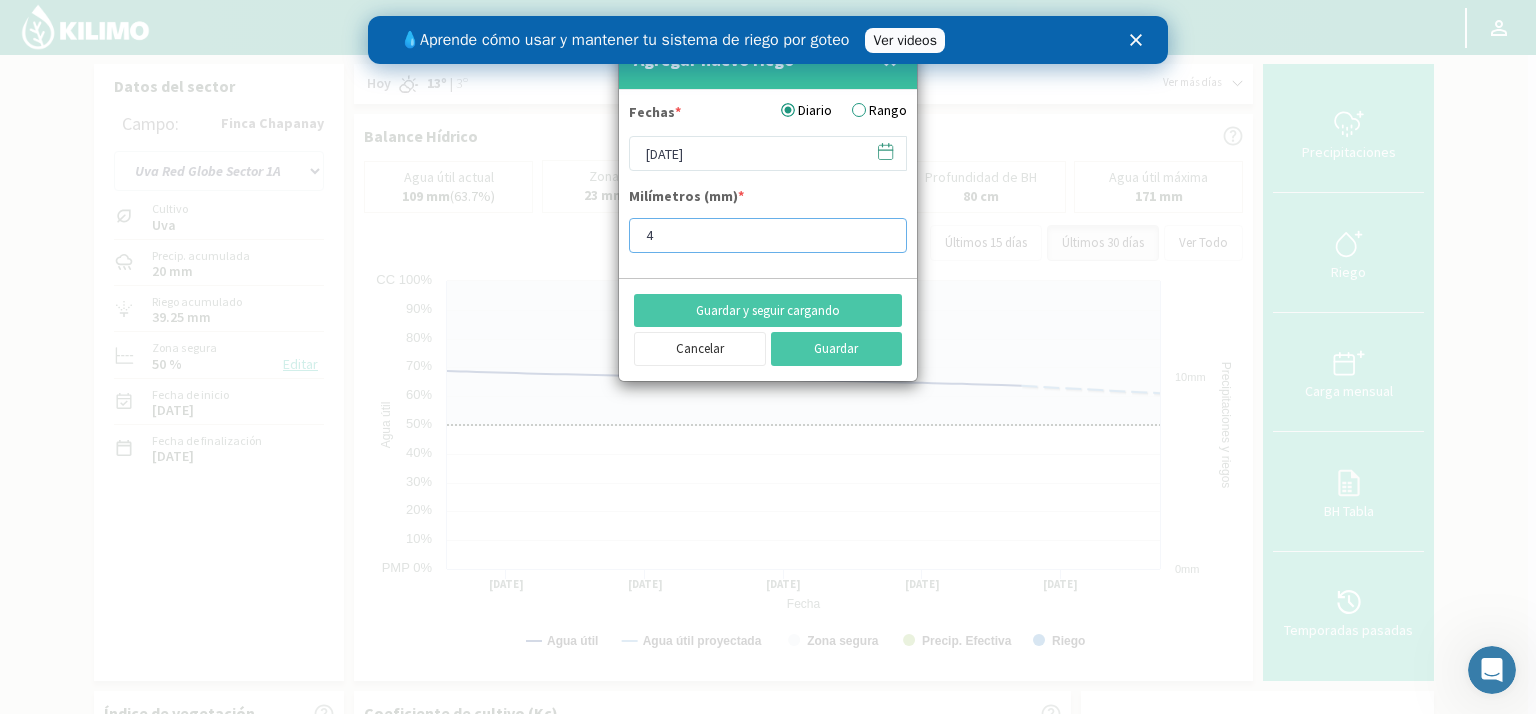 type on "43" 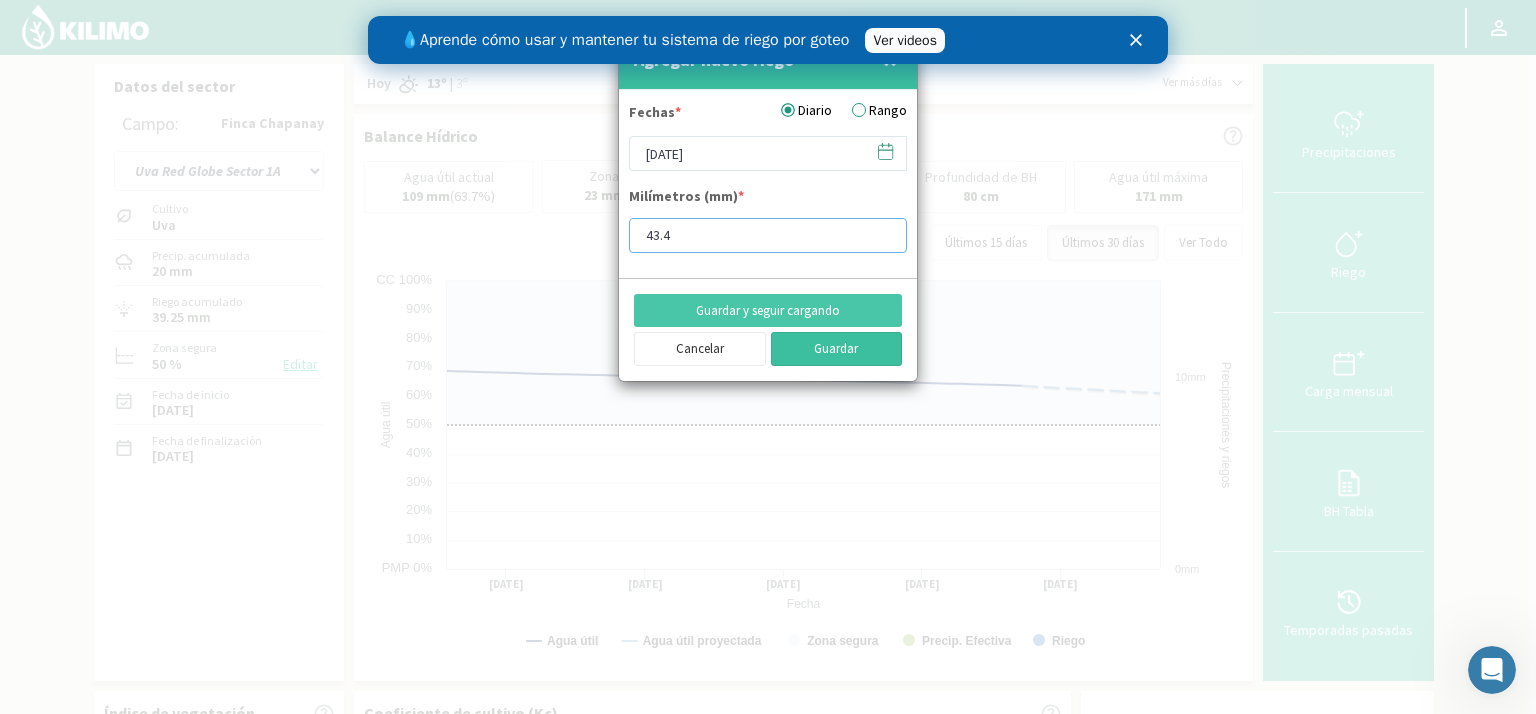 type on "43.4" 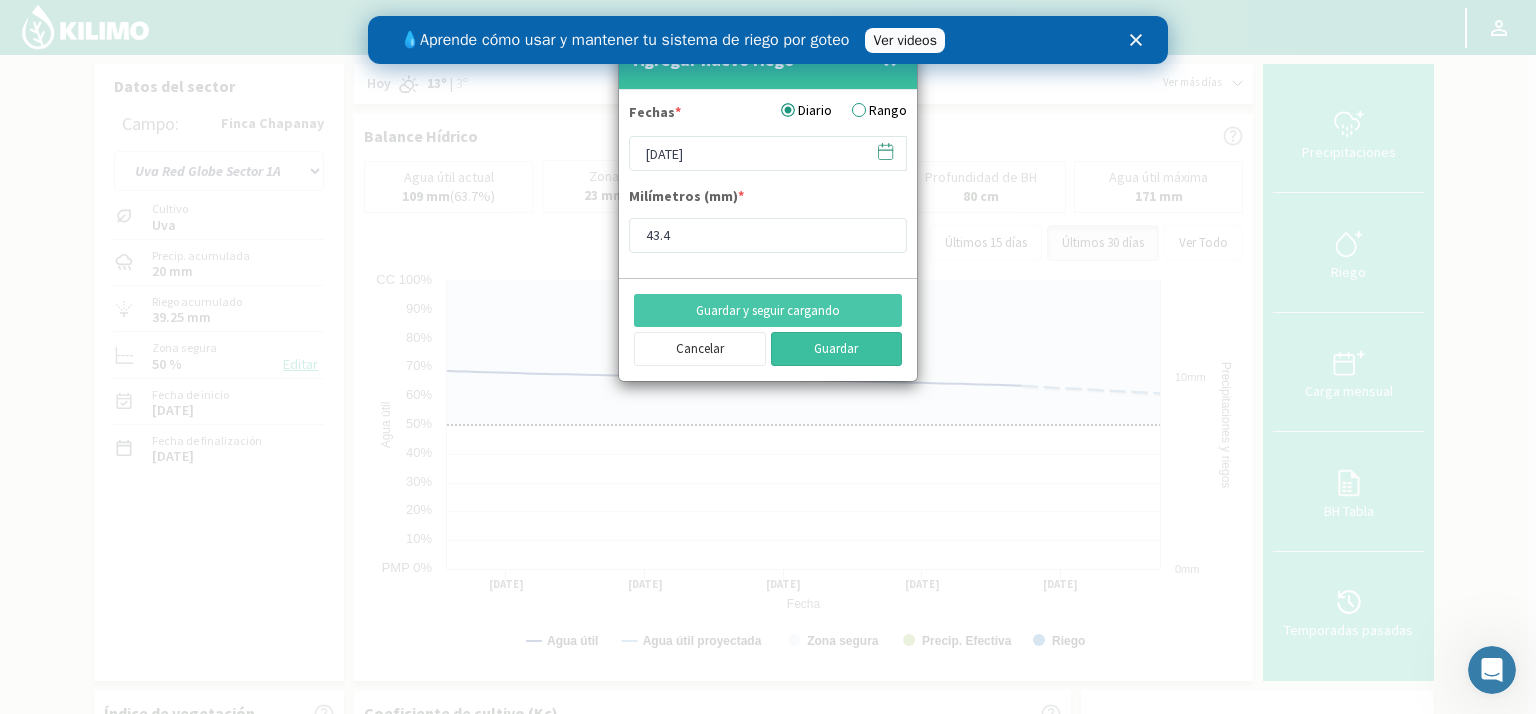 click on "Guardar" at bounding box center [837, 349] 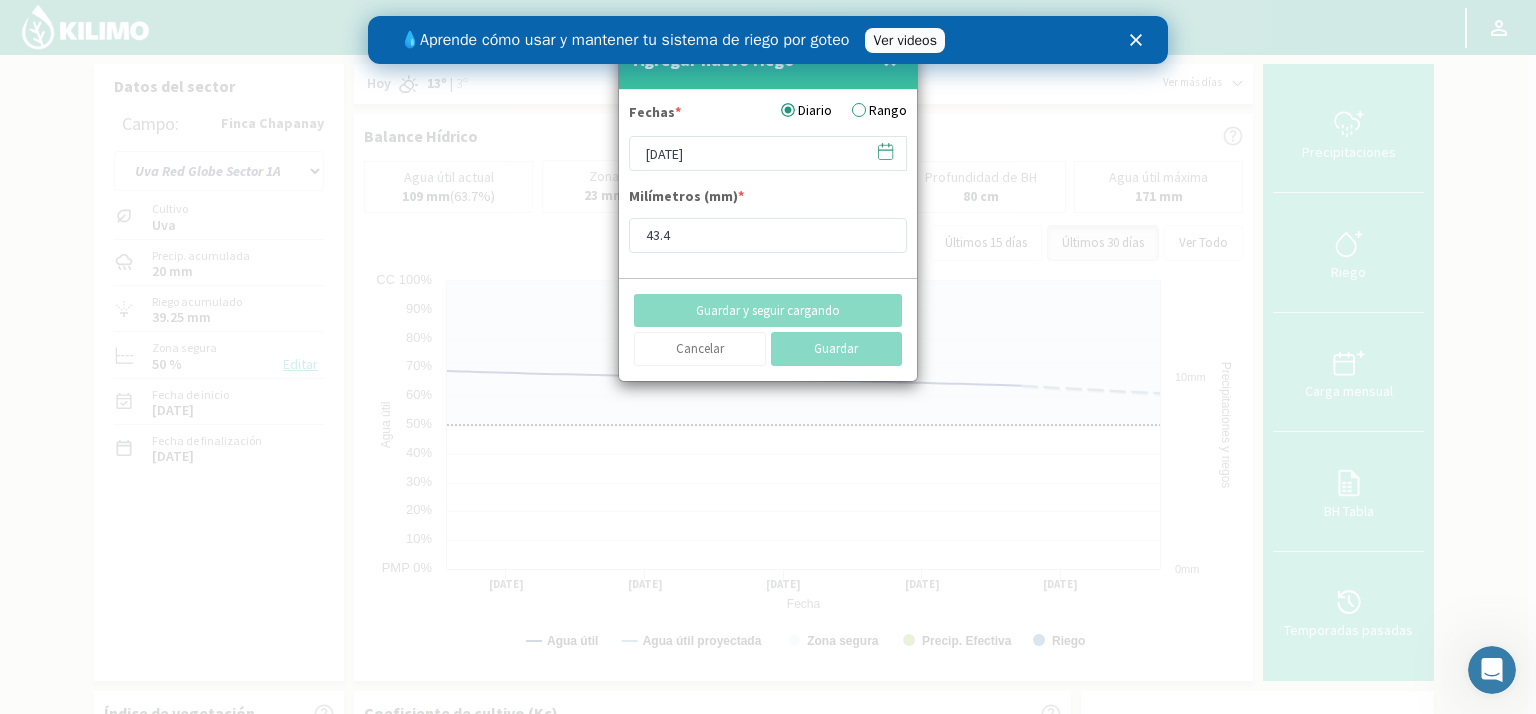 type on "[DATE]" 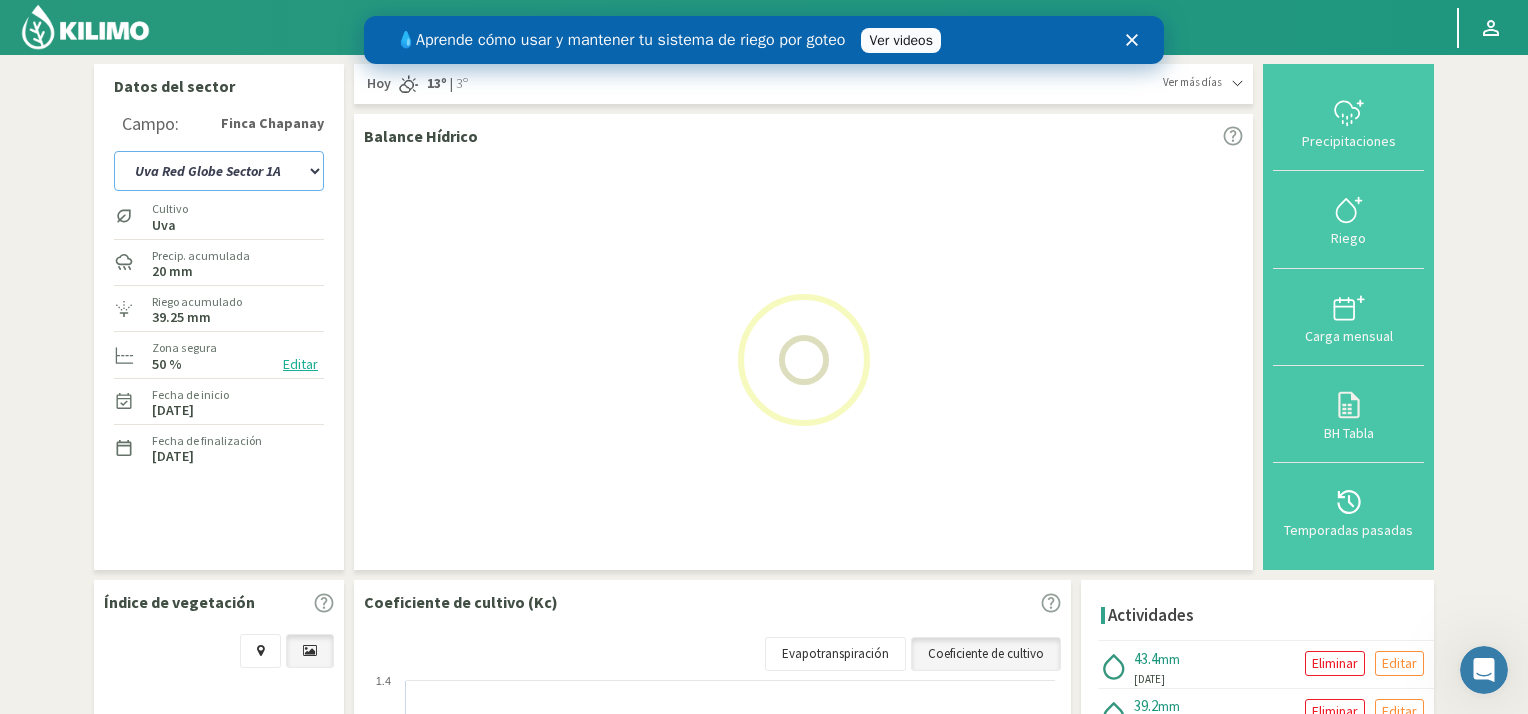 click on "Uva Fortuna Sector 4   Uva Red Globe Sector 1A   Uva Red Globe Sector 1B   Uva Sector 2" 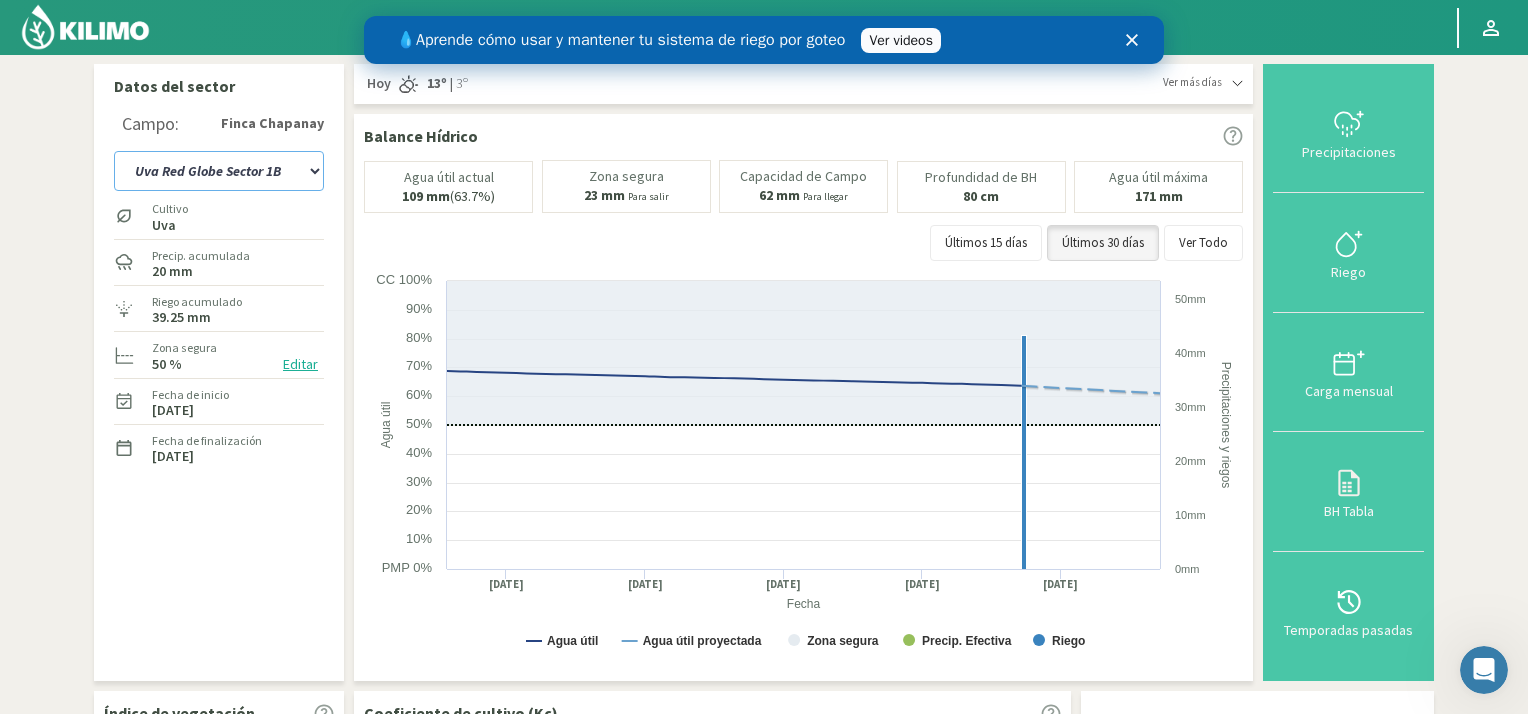 click on "Uva Fortuna Sector 4   Uva Red Globe Sector 1A   Uva Red Globe Sector 1B   Uva Sector 2" 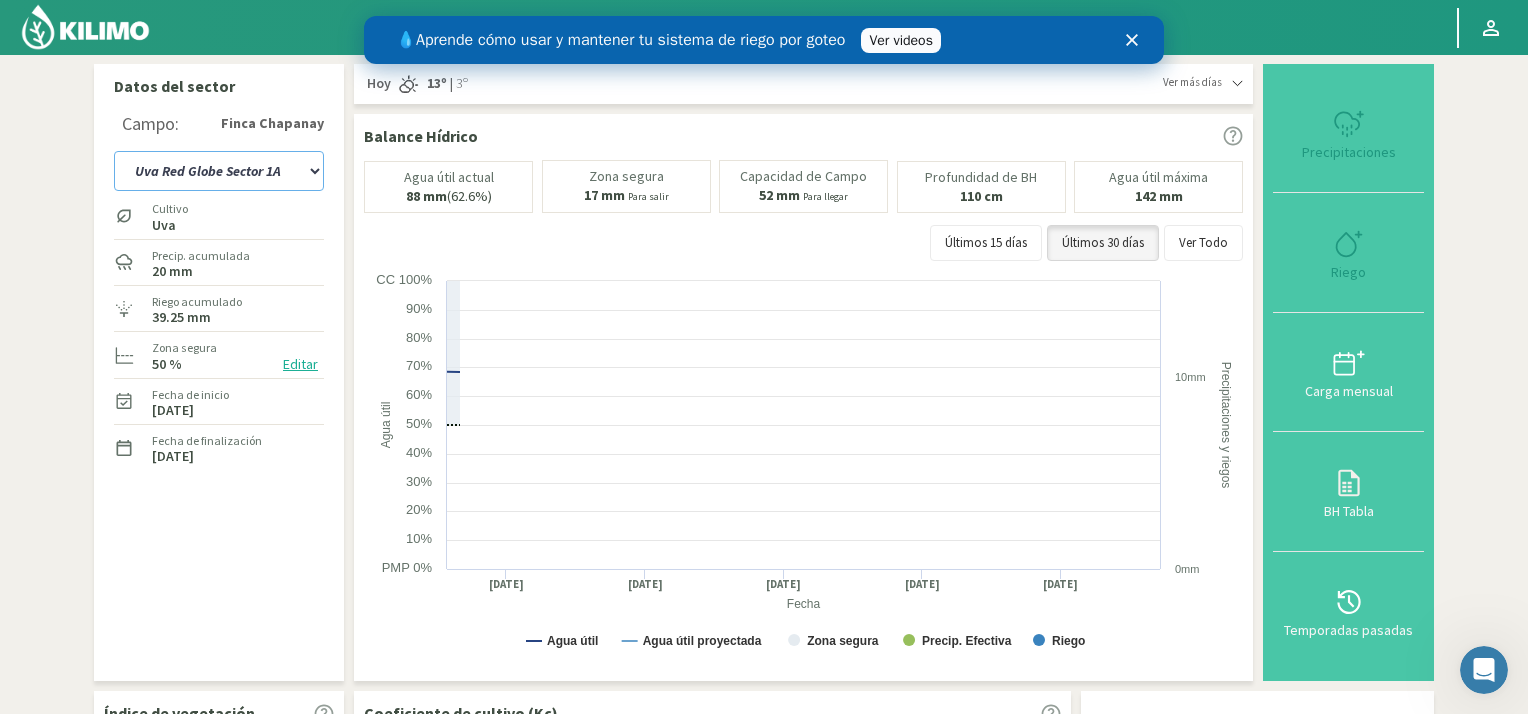 select on "10: Object" 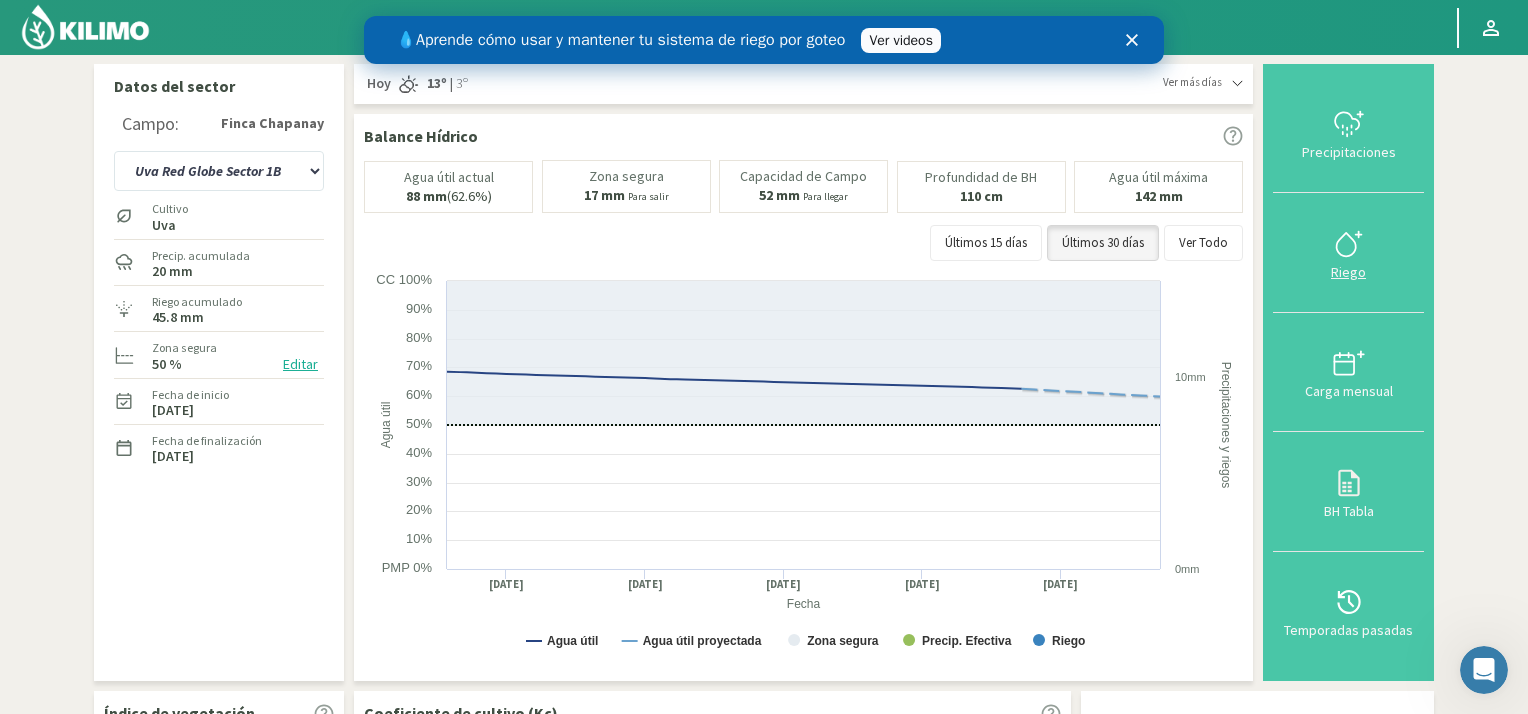click 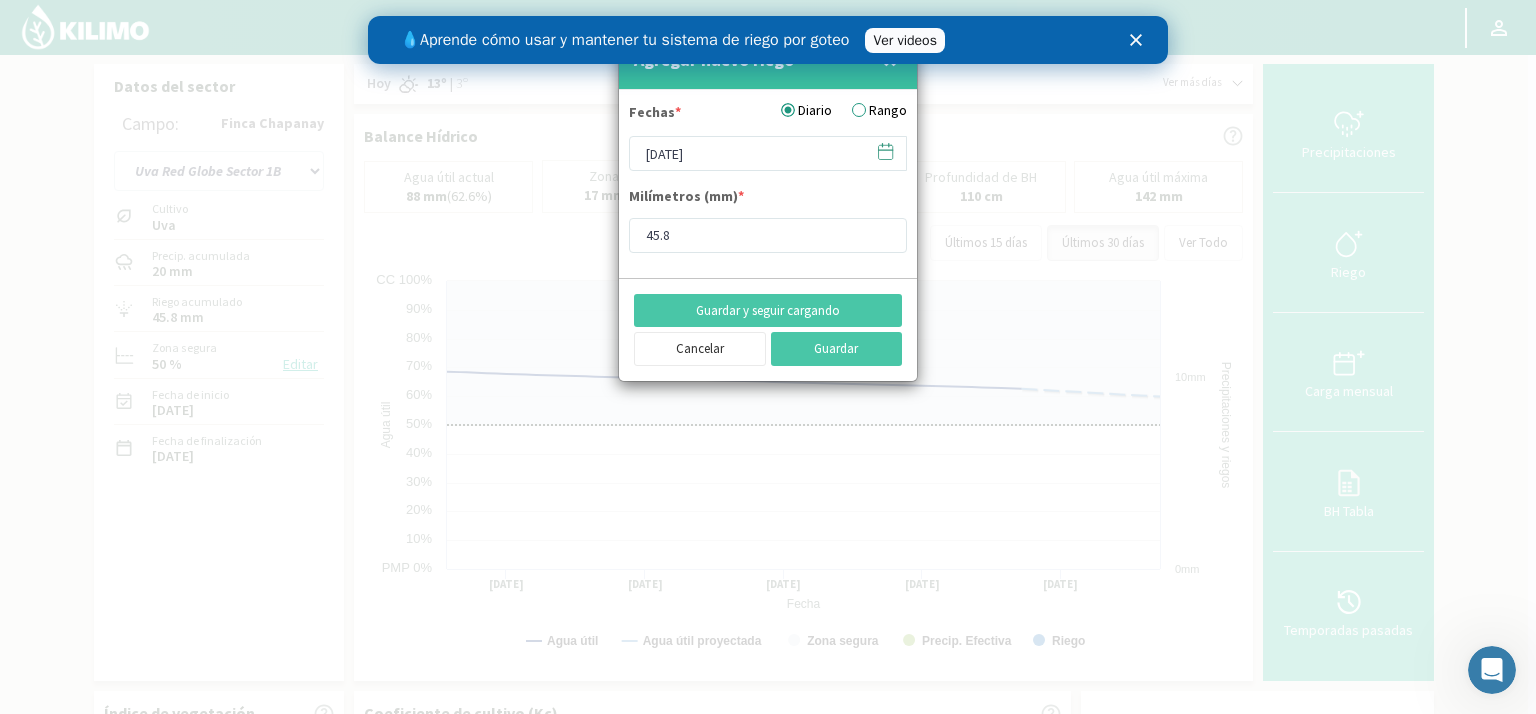 click 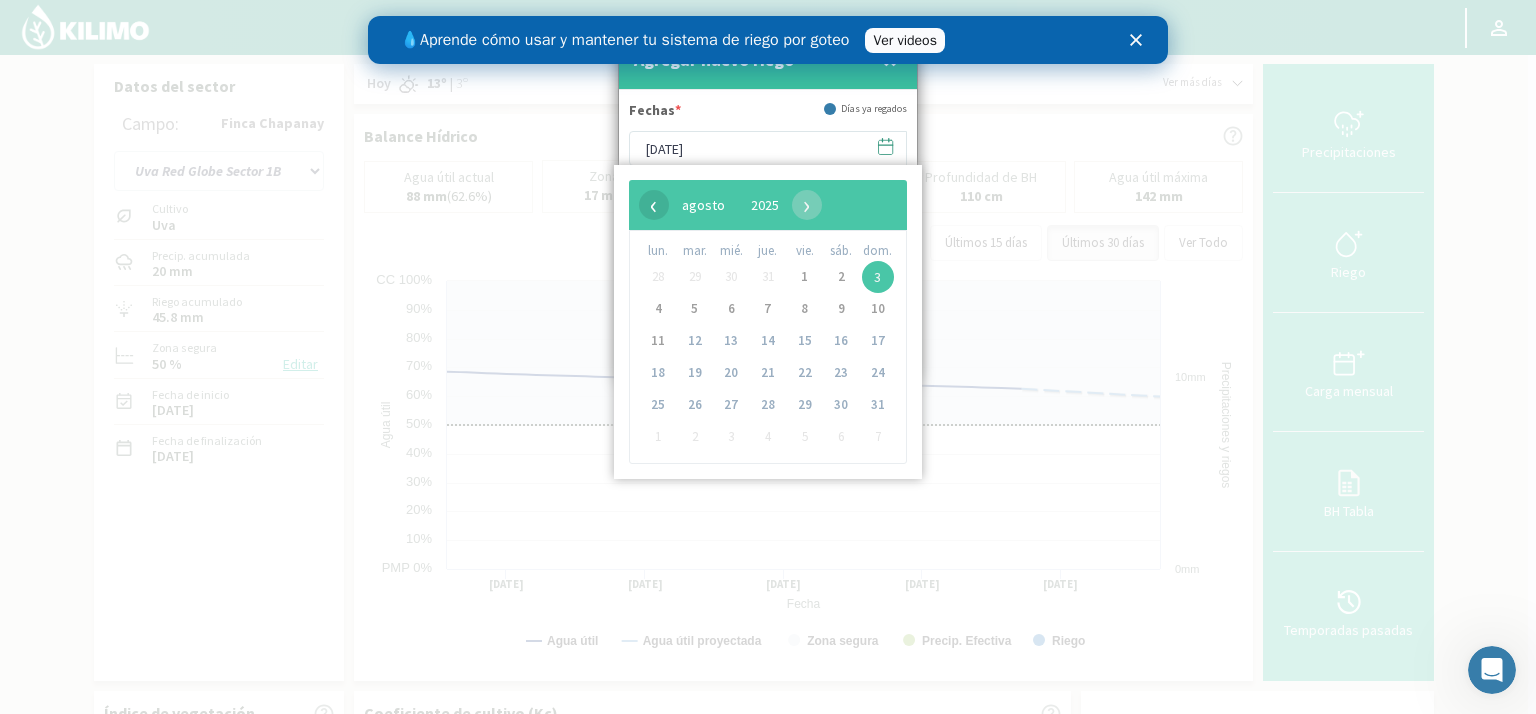 click on "‹" 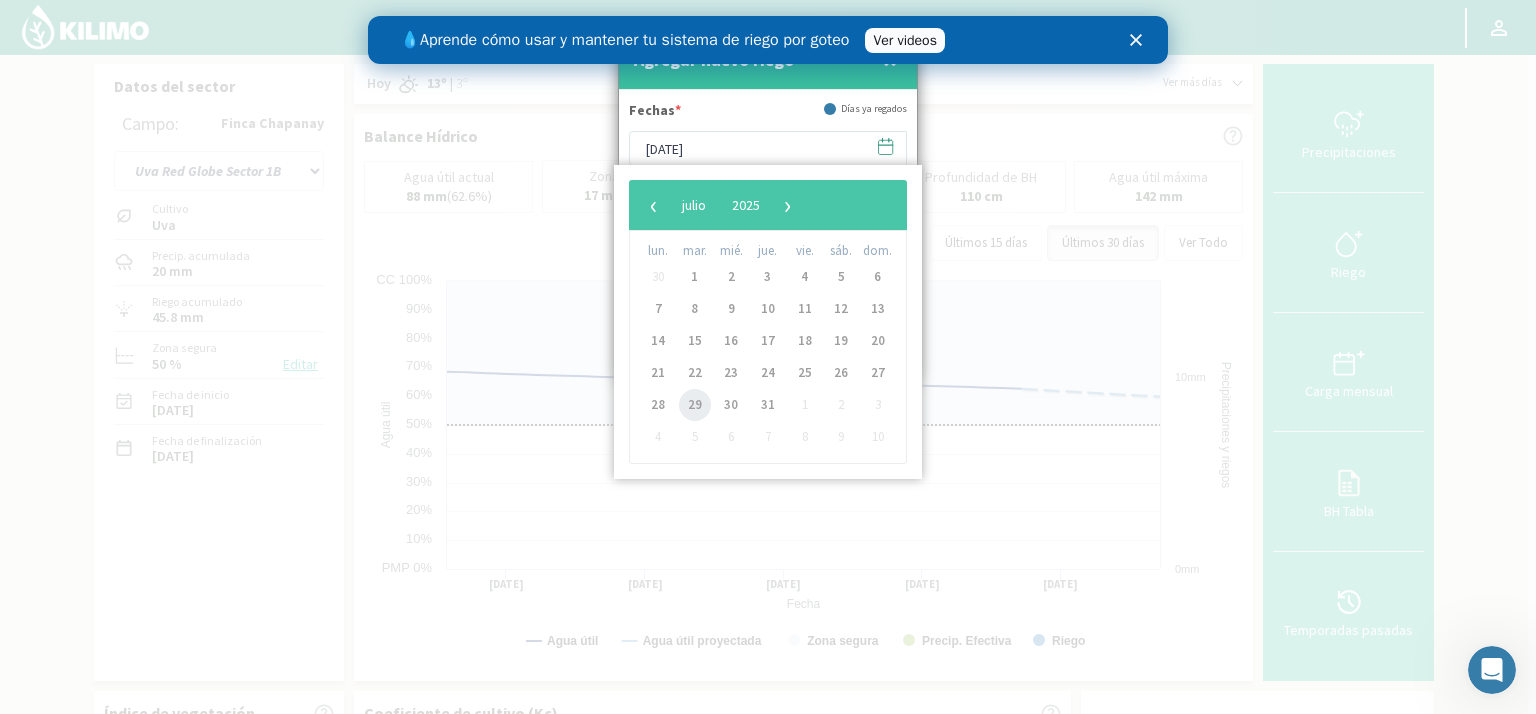 click on "29" 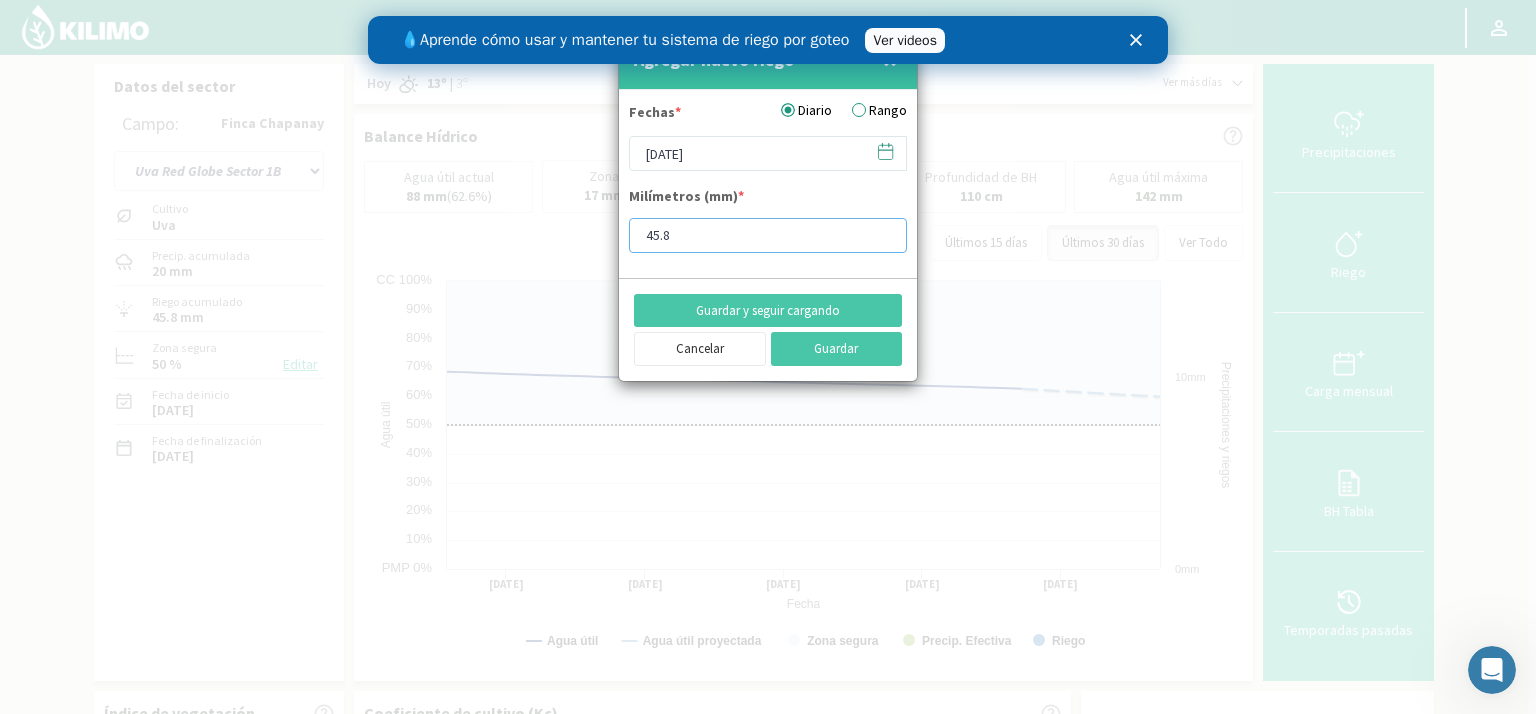 drag, startPoint x: 703, startPoint y: 231, endPoint x: 610, endPoint y: 249, distance: 94.72592 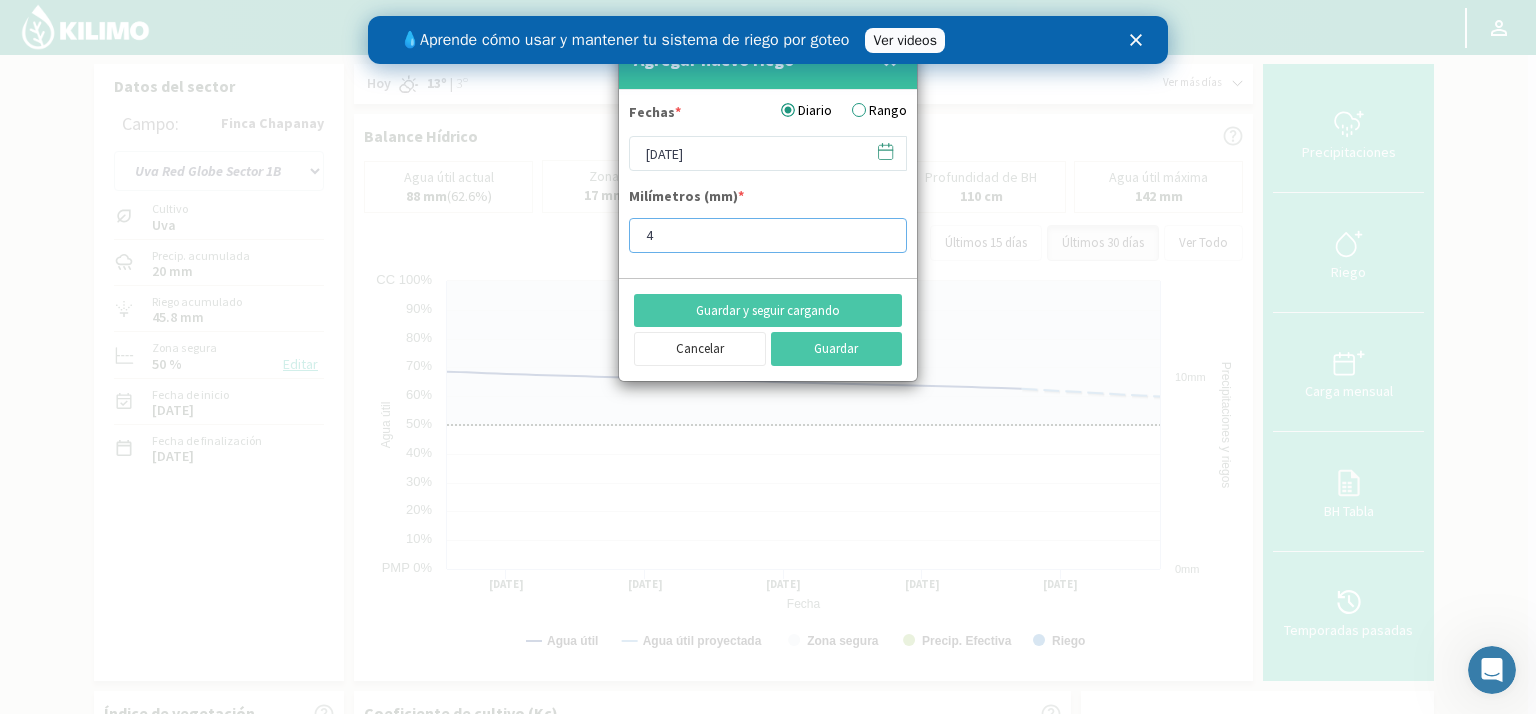 type on "49" 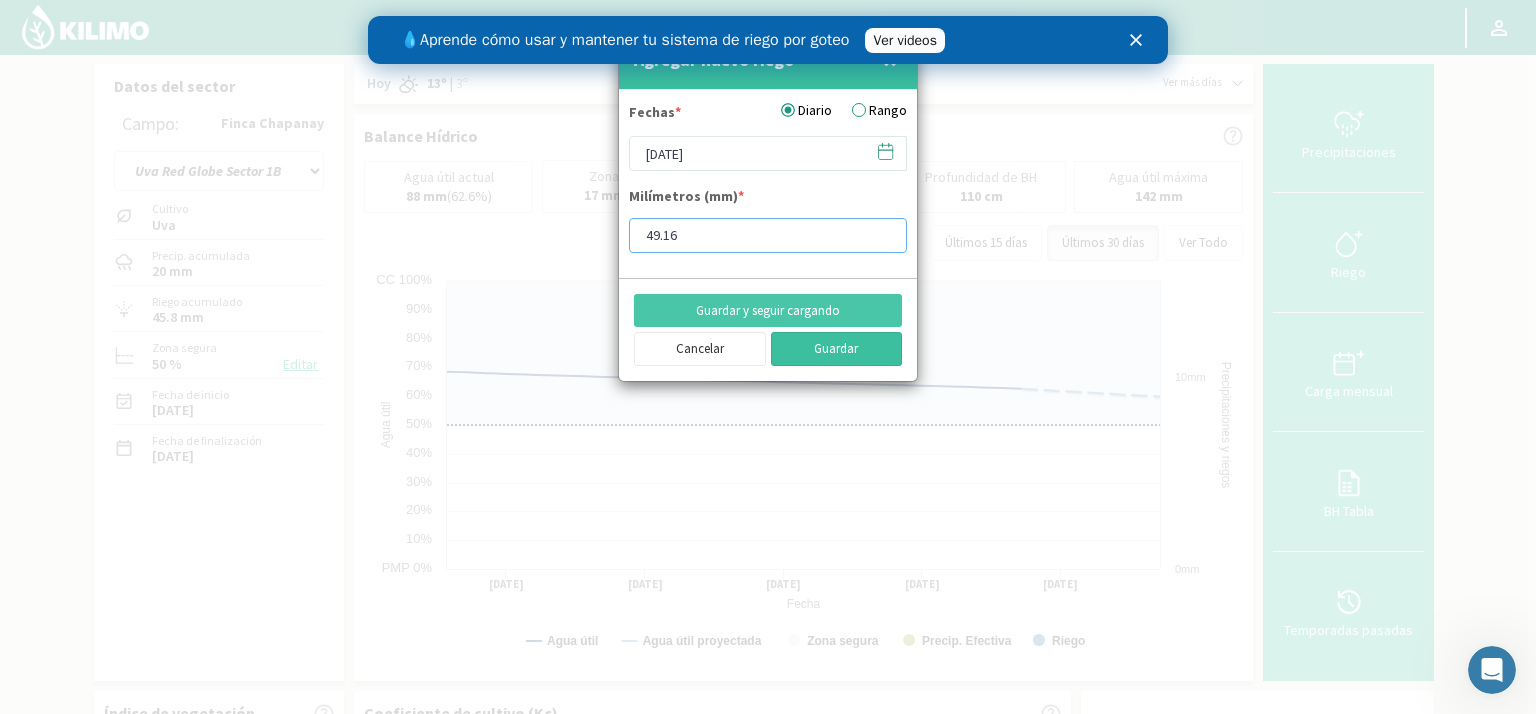 type on "49.16" 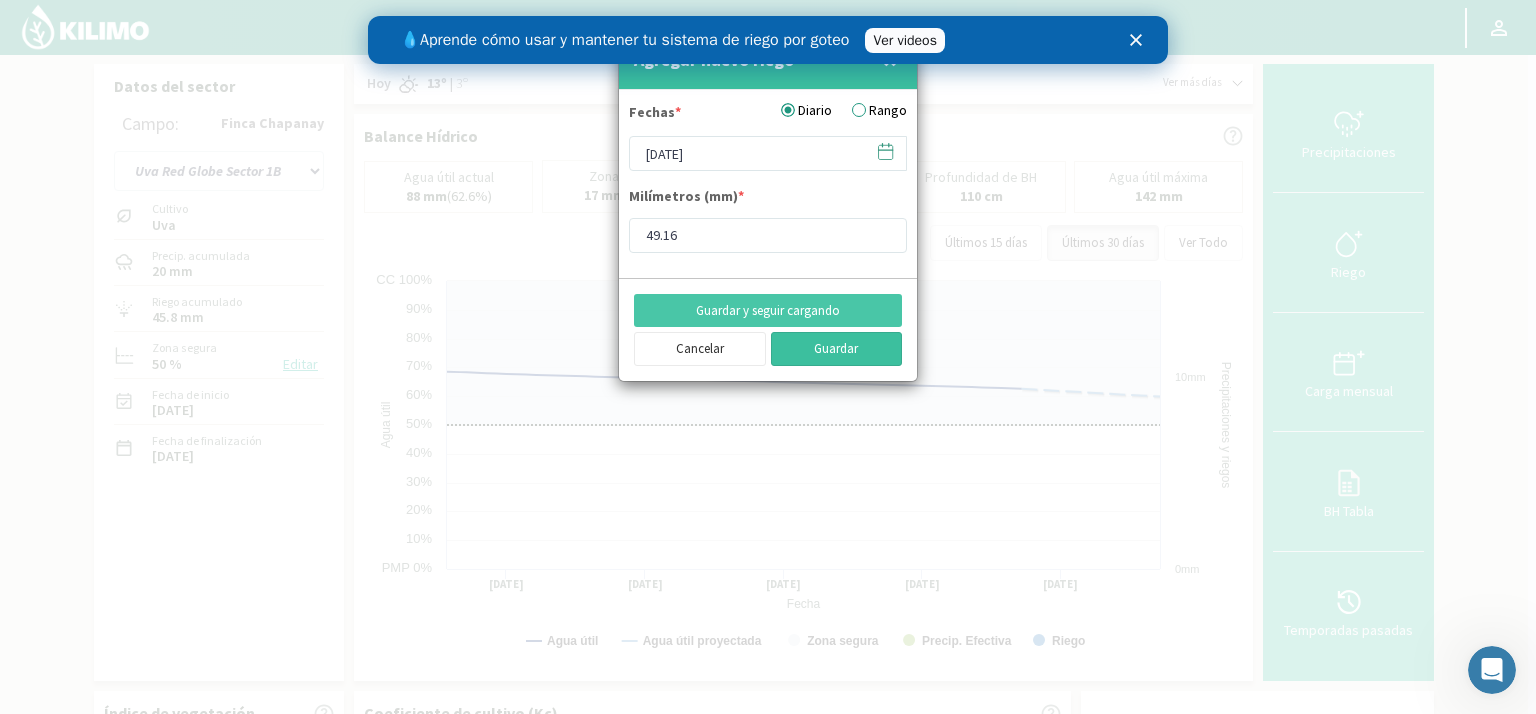 click on "Guardar" at bounding box center [837, 349] 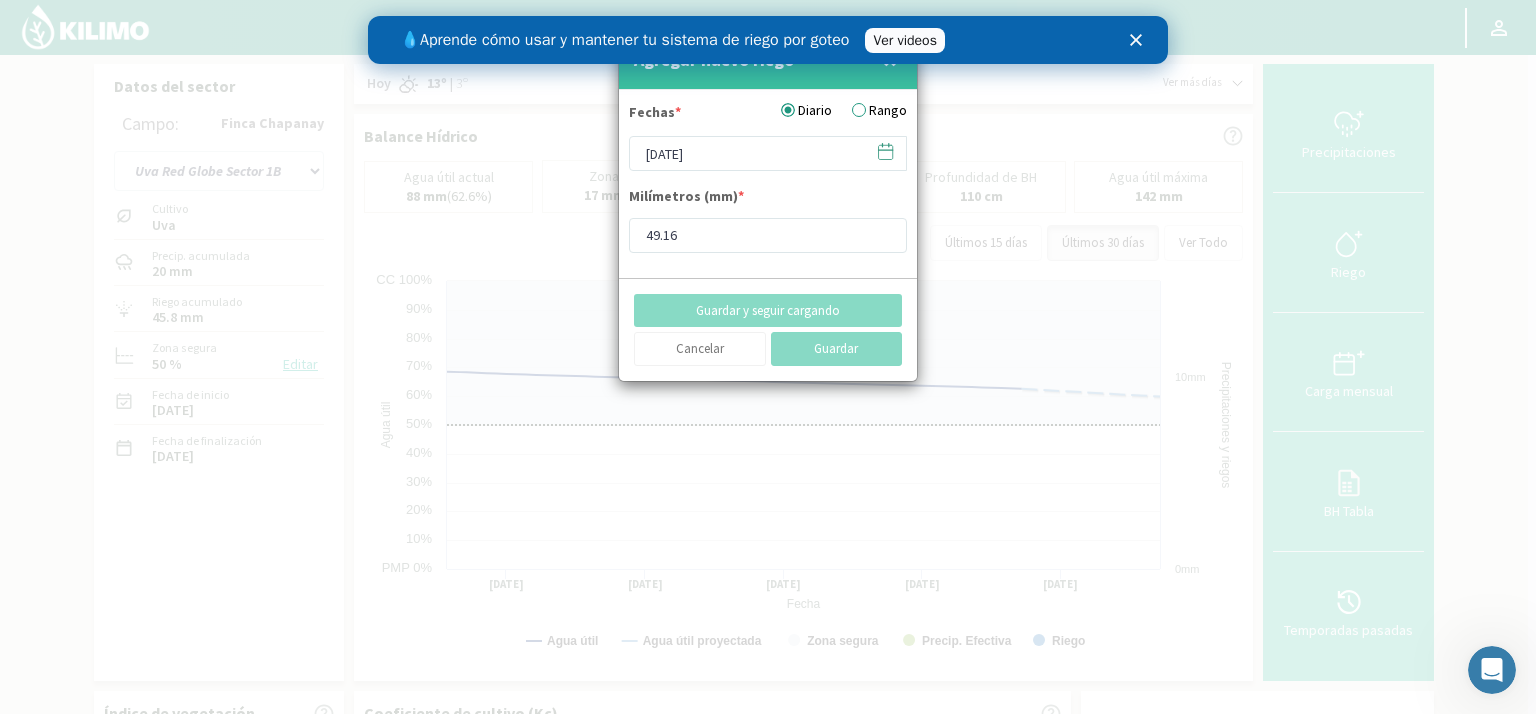 type on "[DATE]" 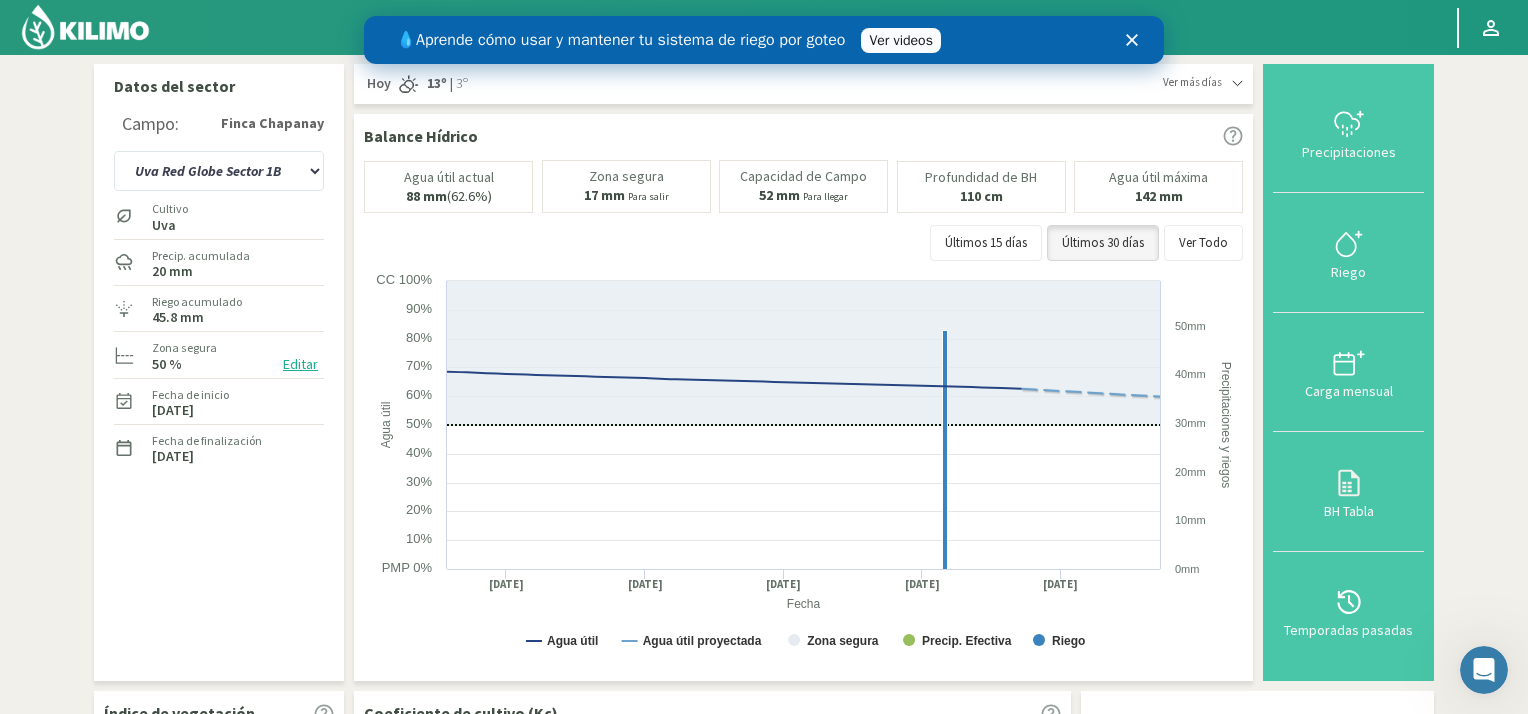 click 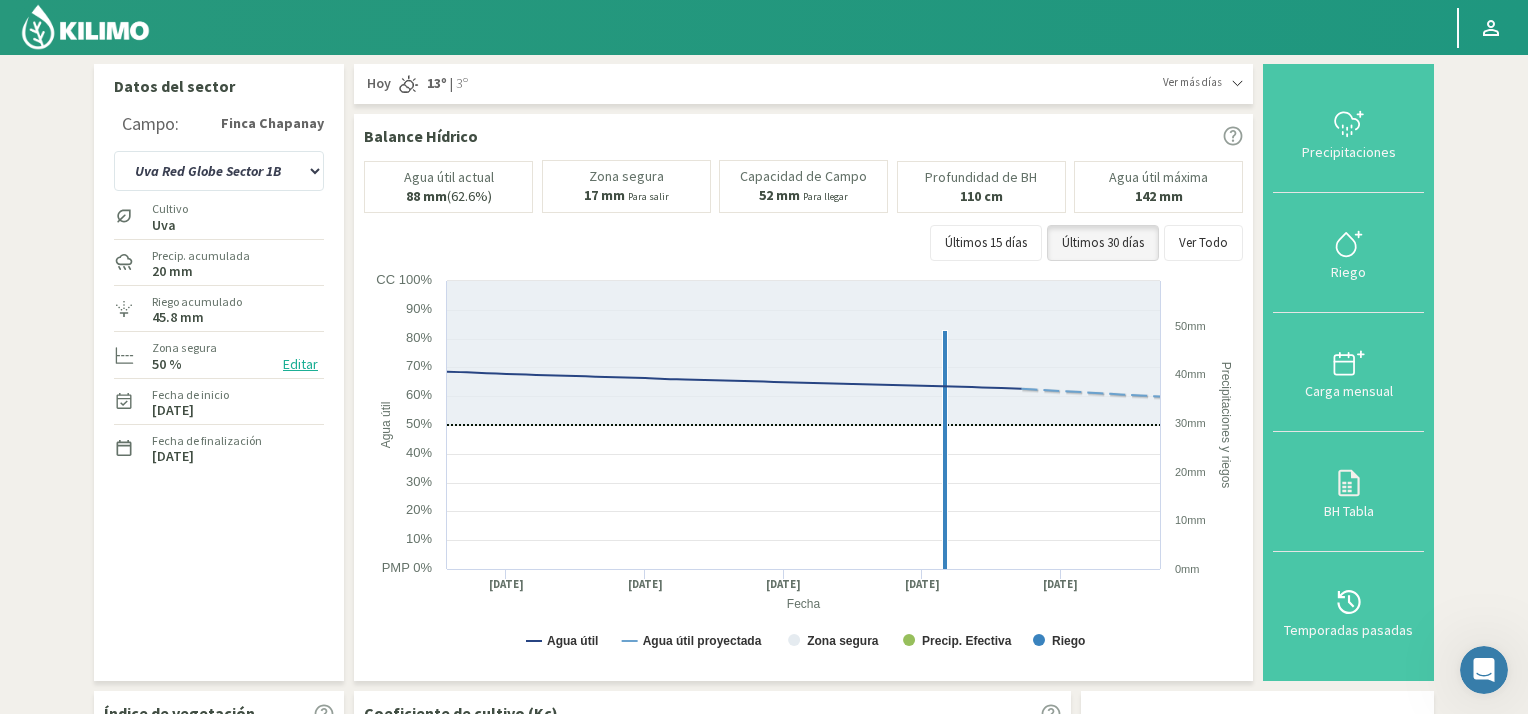 click on "Finca Chapanay" 